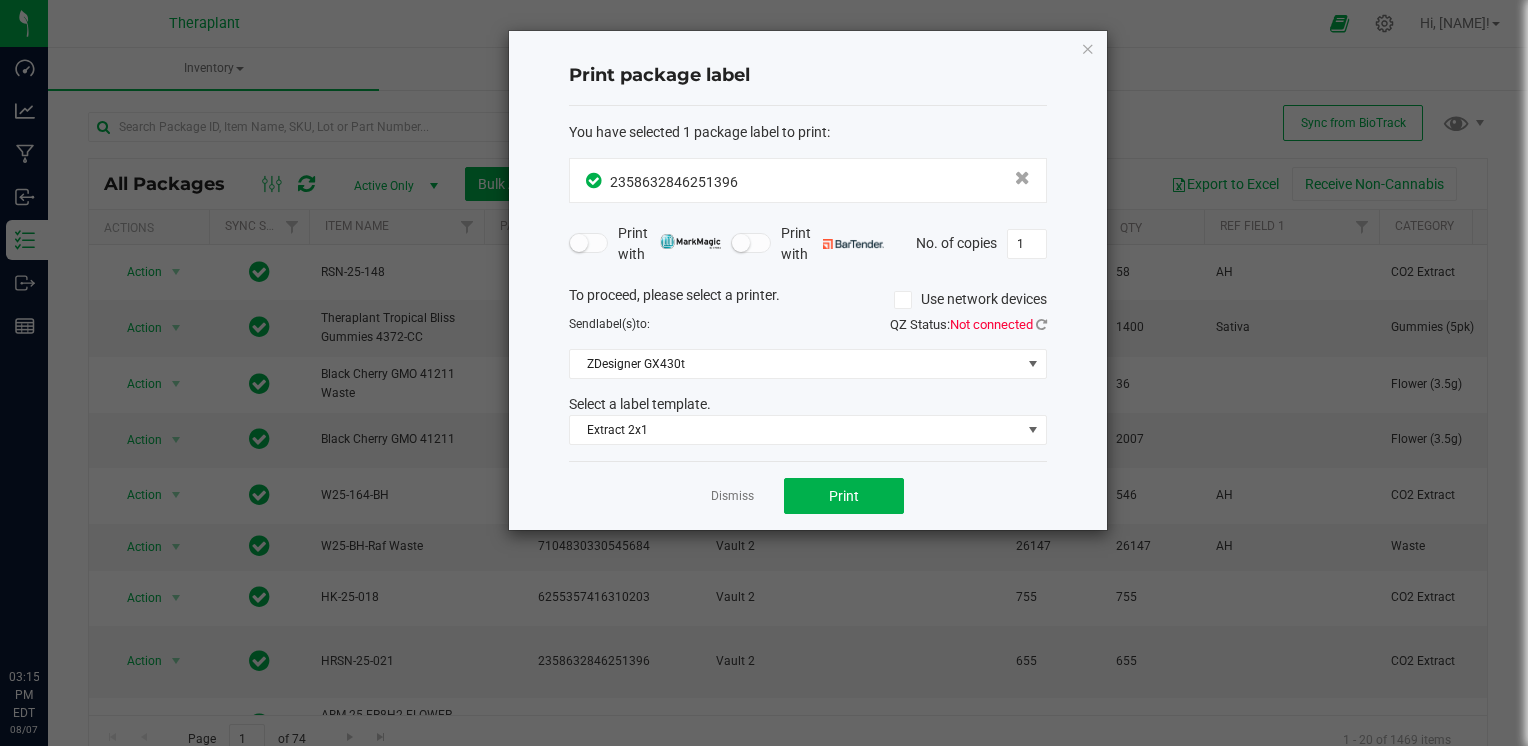scroll, scrollTop: 0, scrollLeft: 0, axis: both 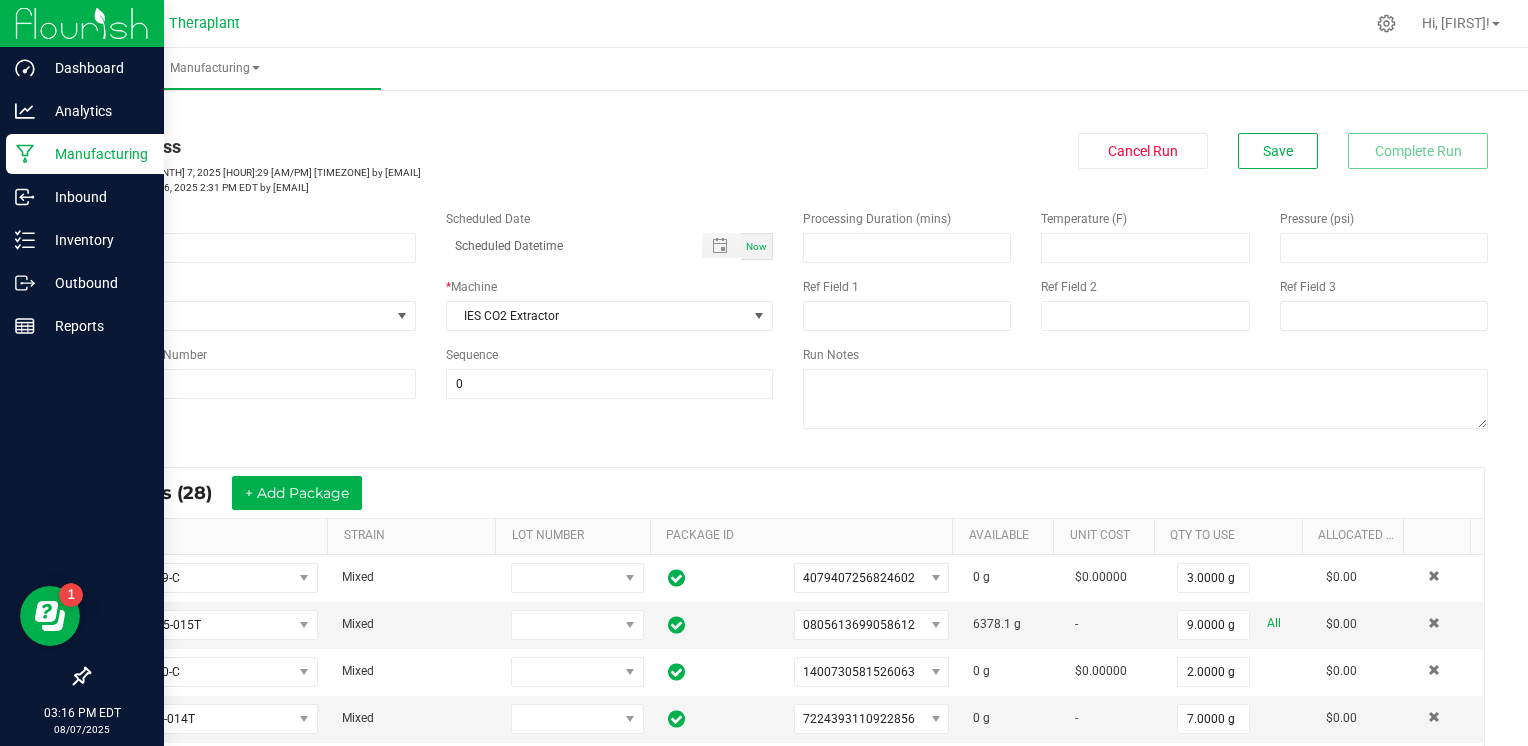 click on "Manufacturing" at bounding box center (95, 154) 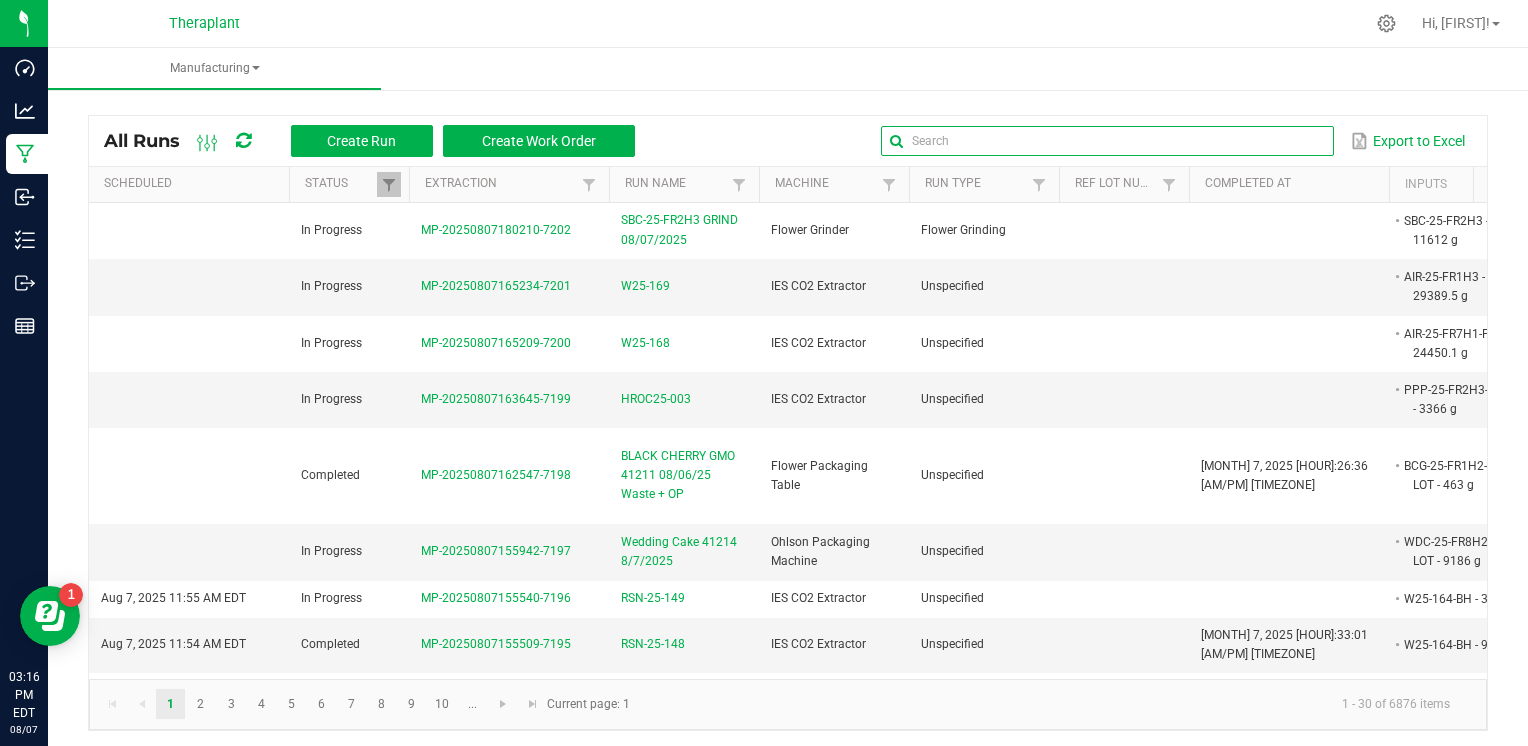 click at bounding box center (1107, 141) 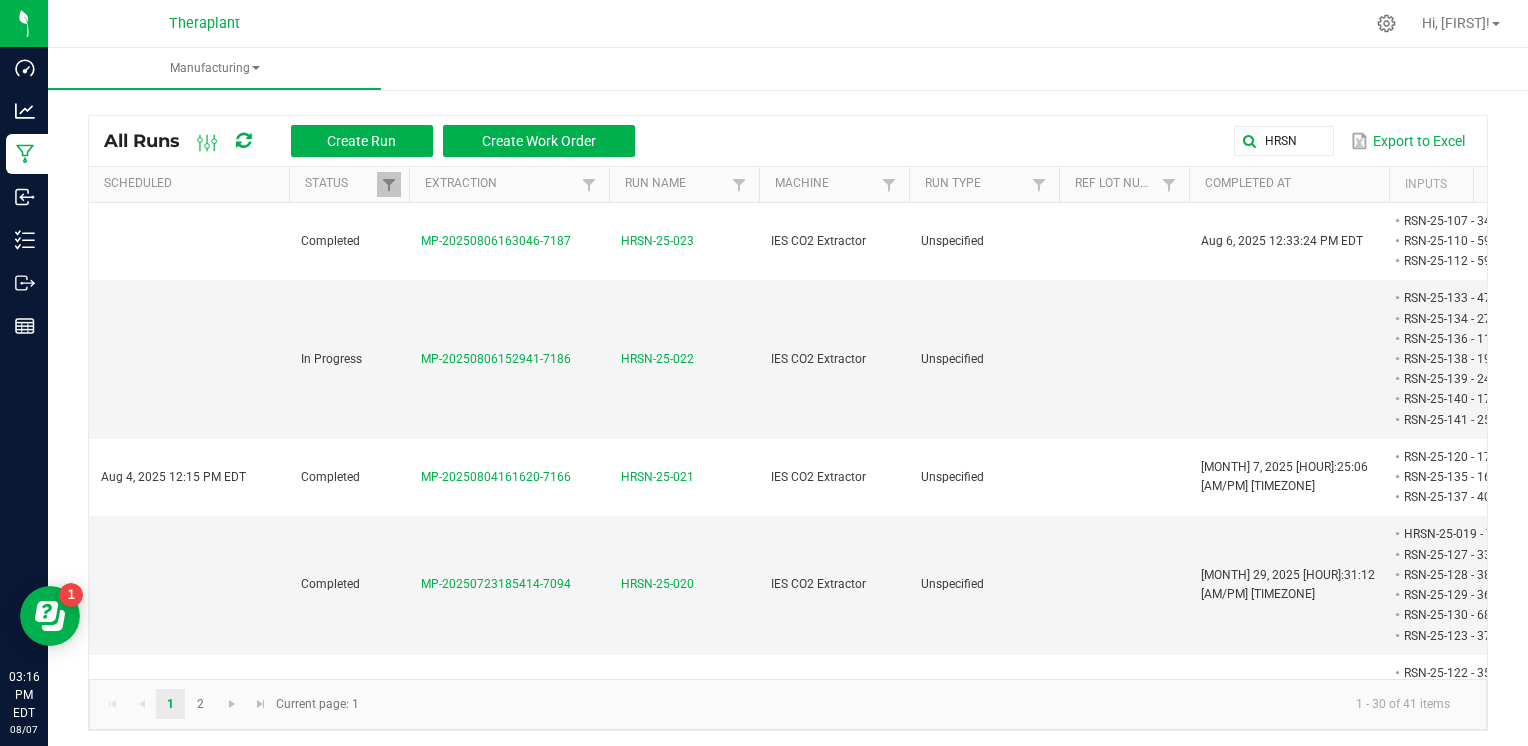 scroll, scrollTop: 0, scrollLeft: 19, axis: horizontal 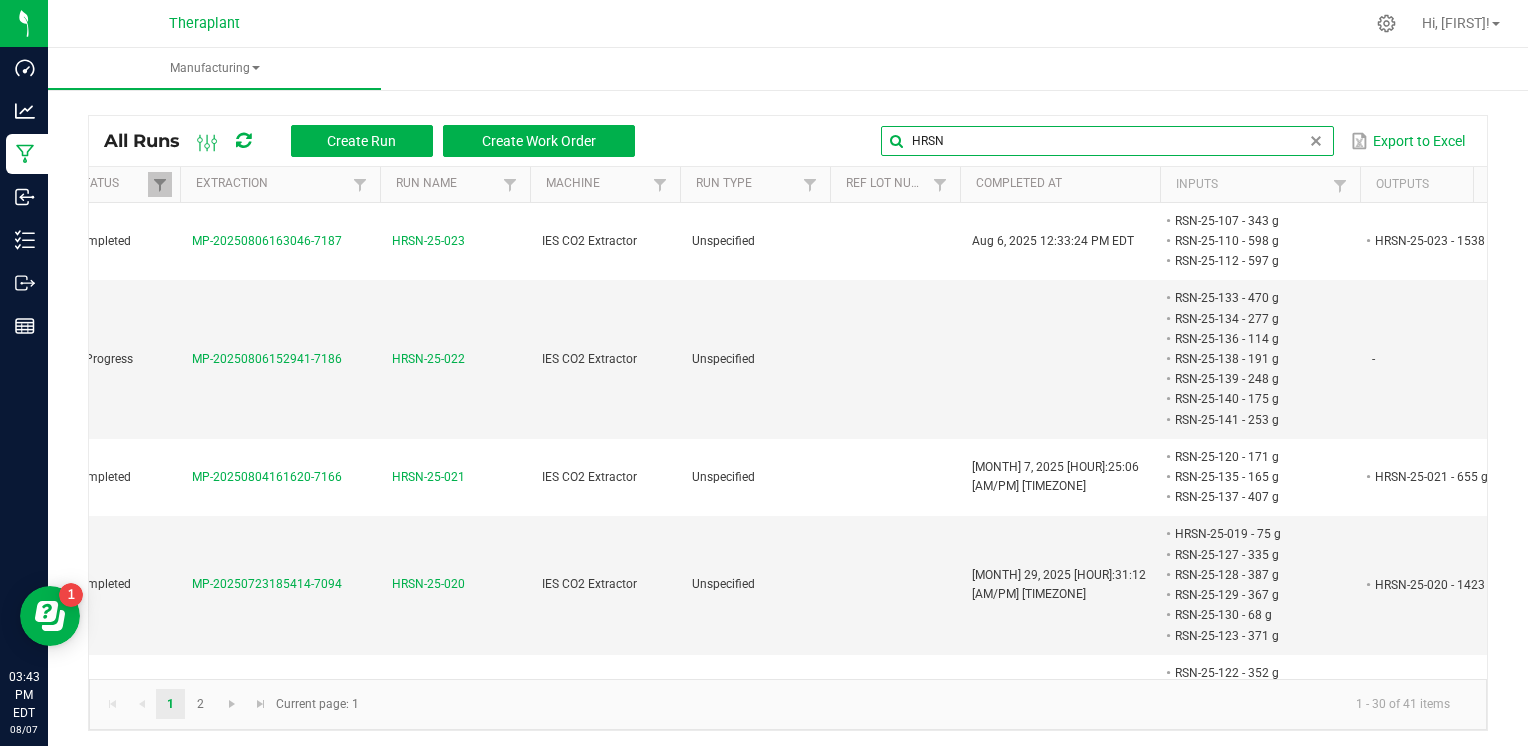 drag, startPoint x: 1297, startPoint y: 142, endPoint x: 876, endPoint y: 120, distance: 421.57443 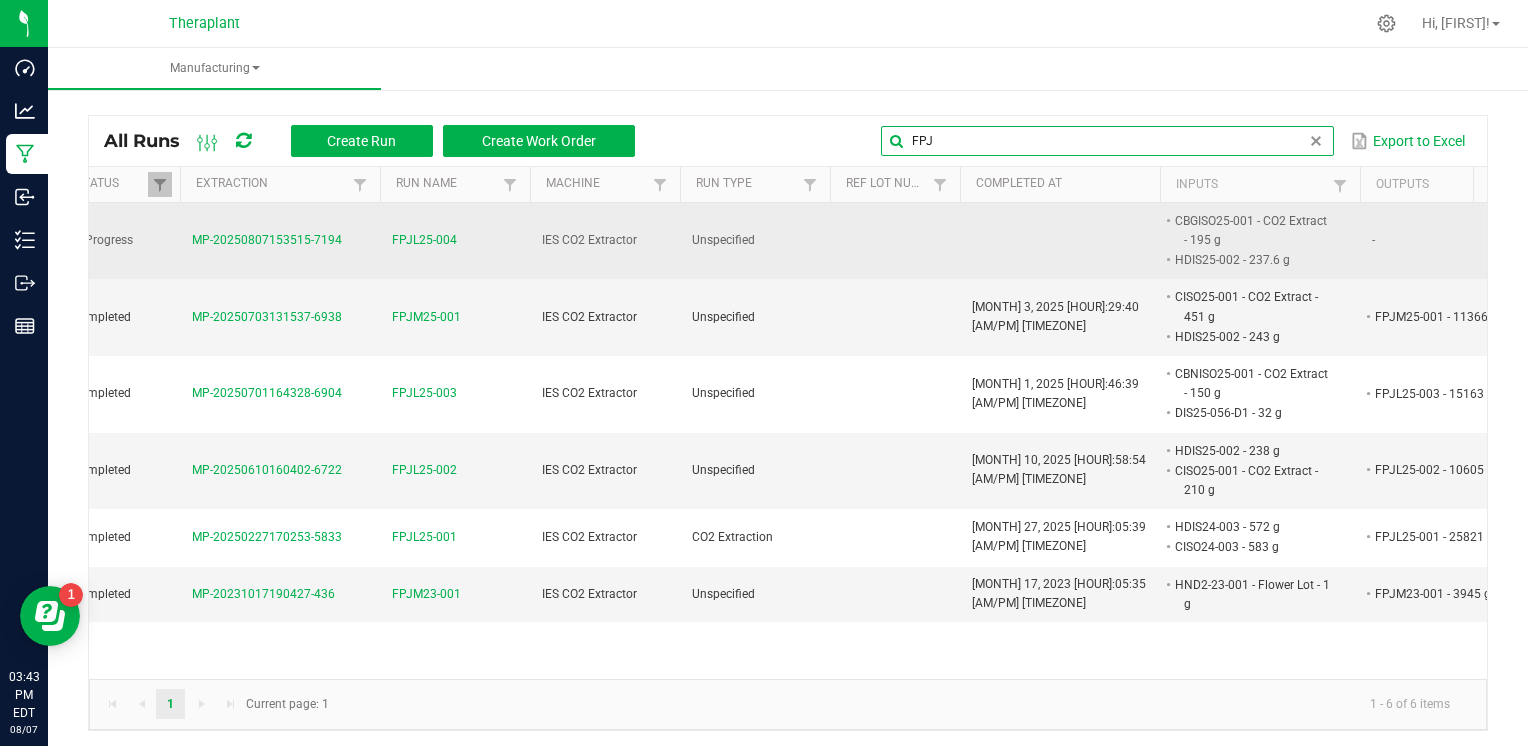 type on "FPJ" 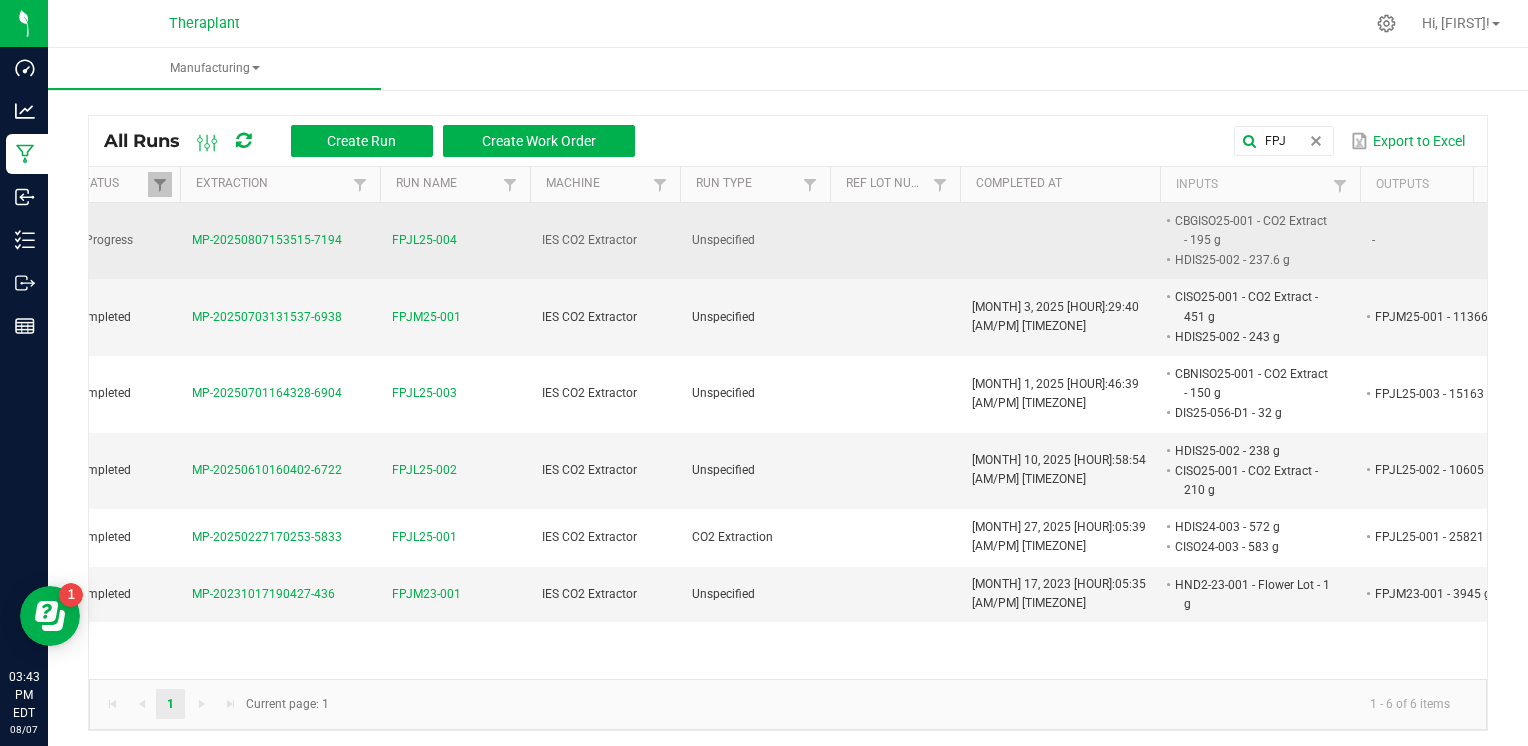 click on "FPJL25-004" at bounding box center [455, 241] 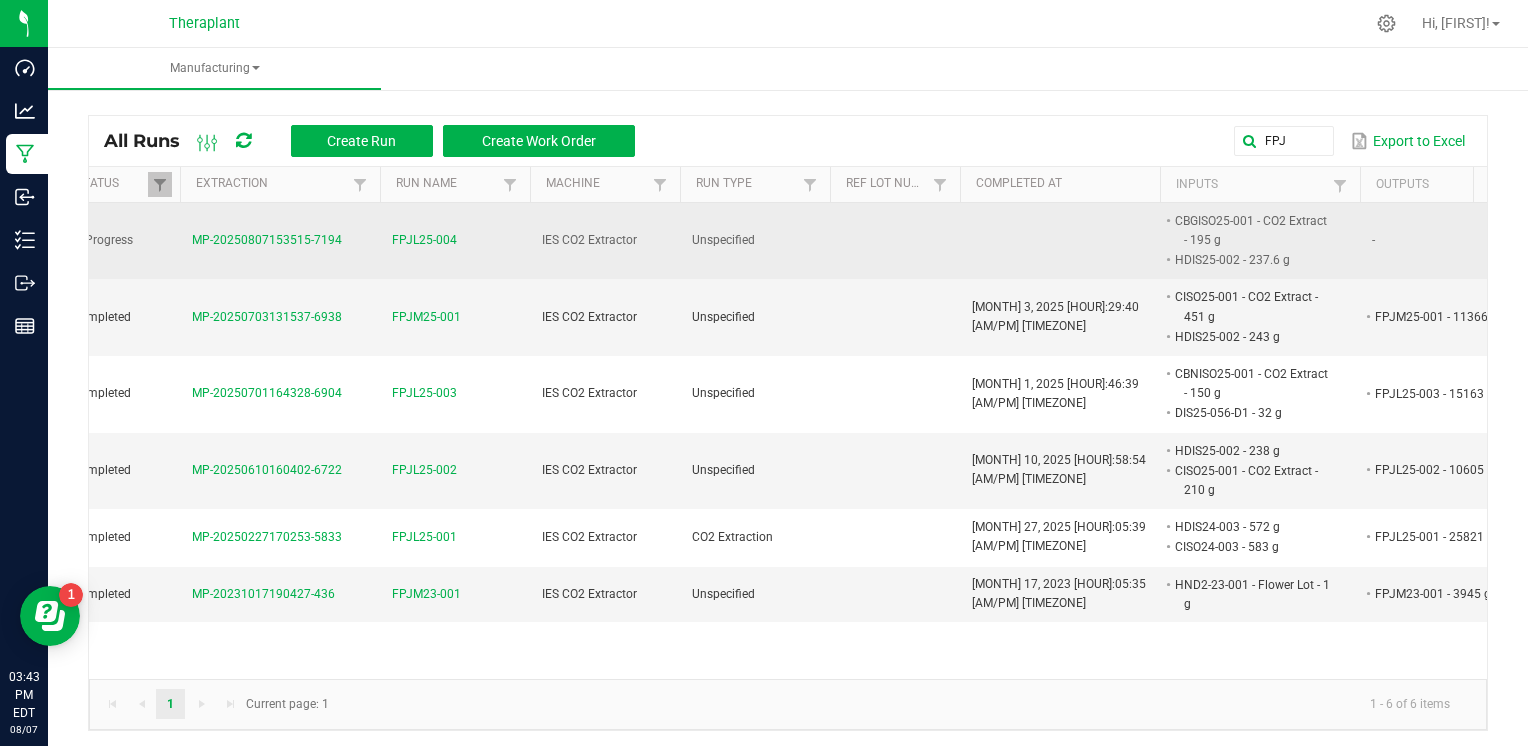 click on "FPJL25-004" at bounding box center [424, 240] 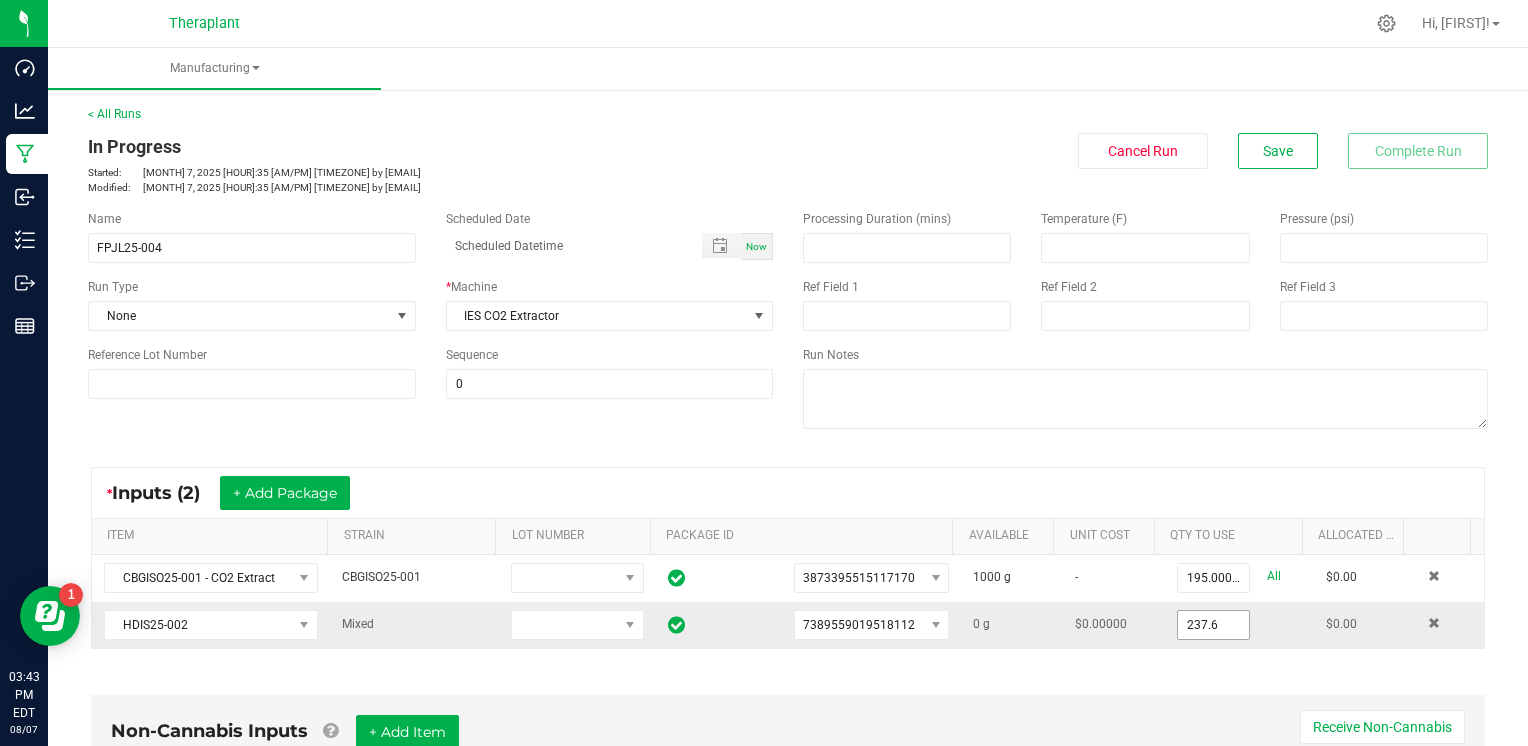 click on "237.6" at bounding box center [1213, 625] 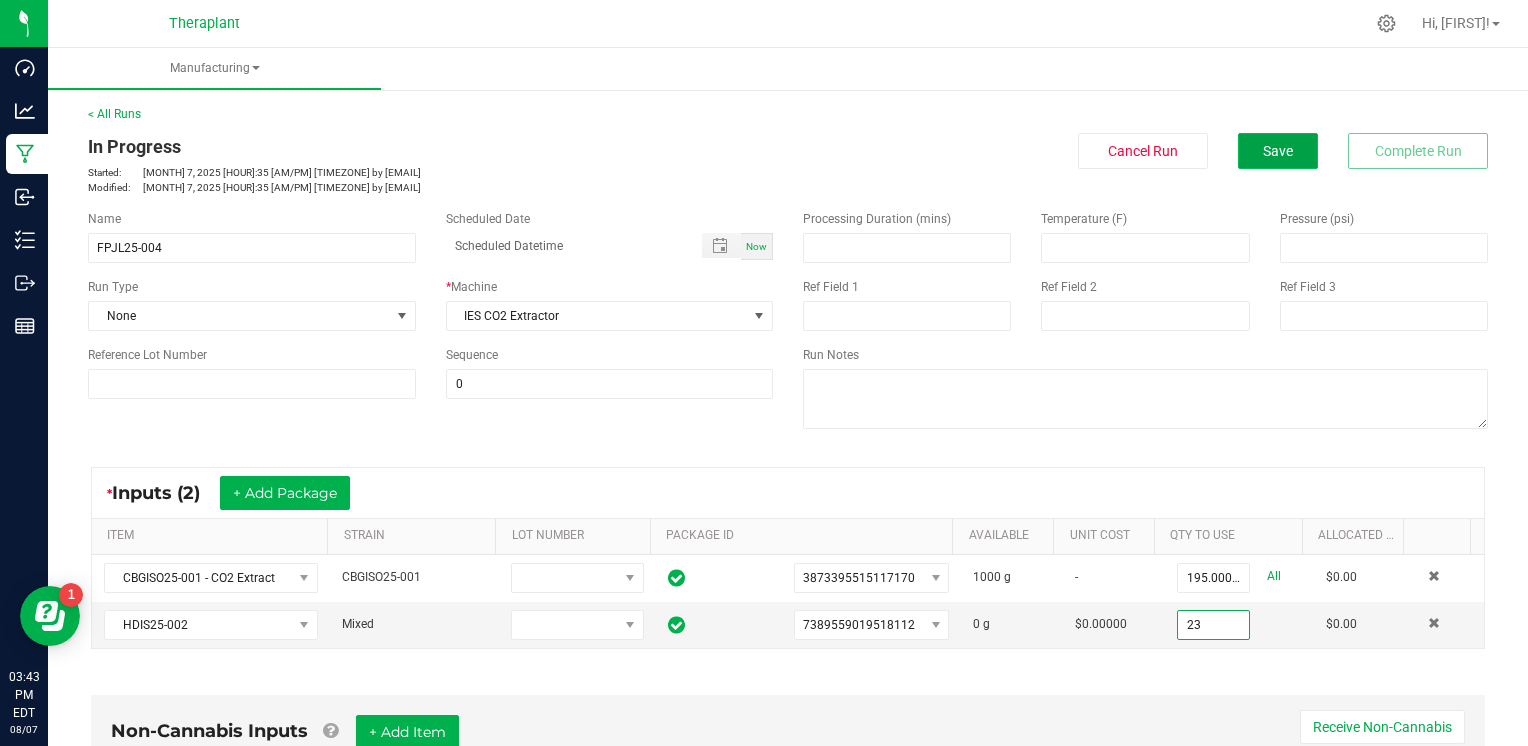 type on "23.0000 g" 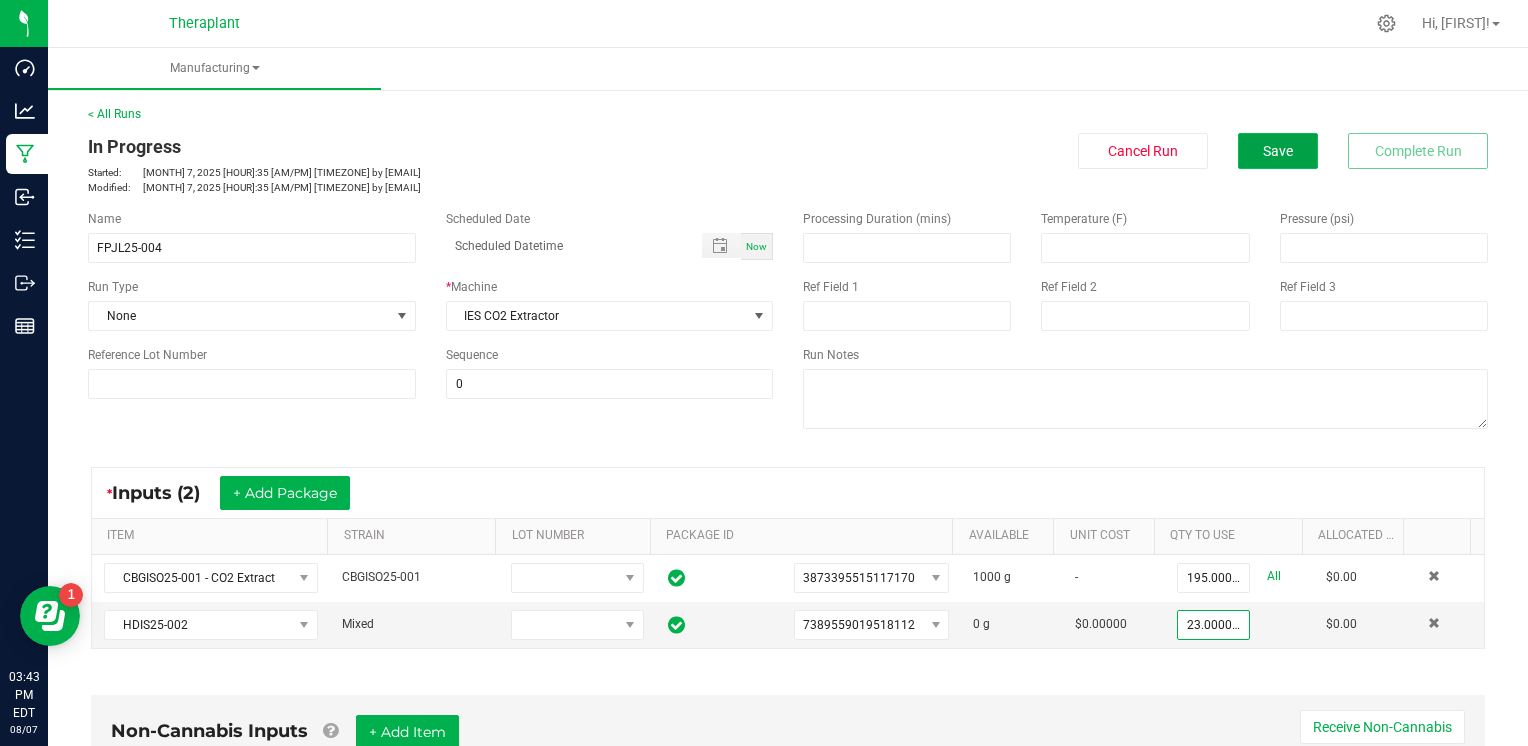click on "Save" at bounding box center (1278, 151) 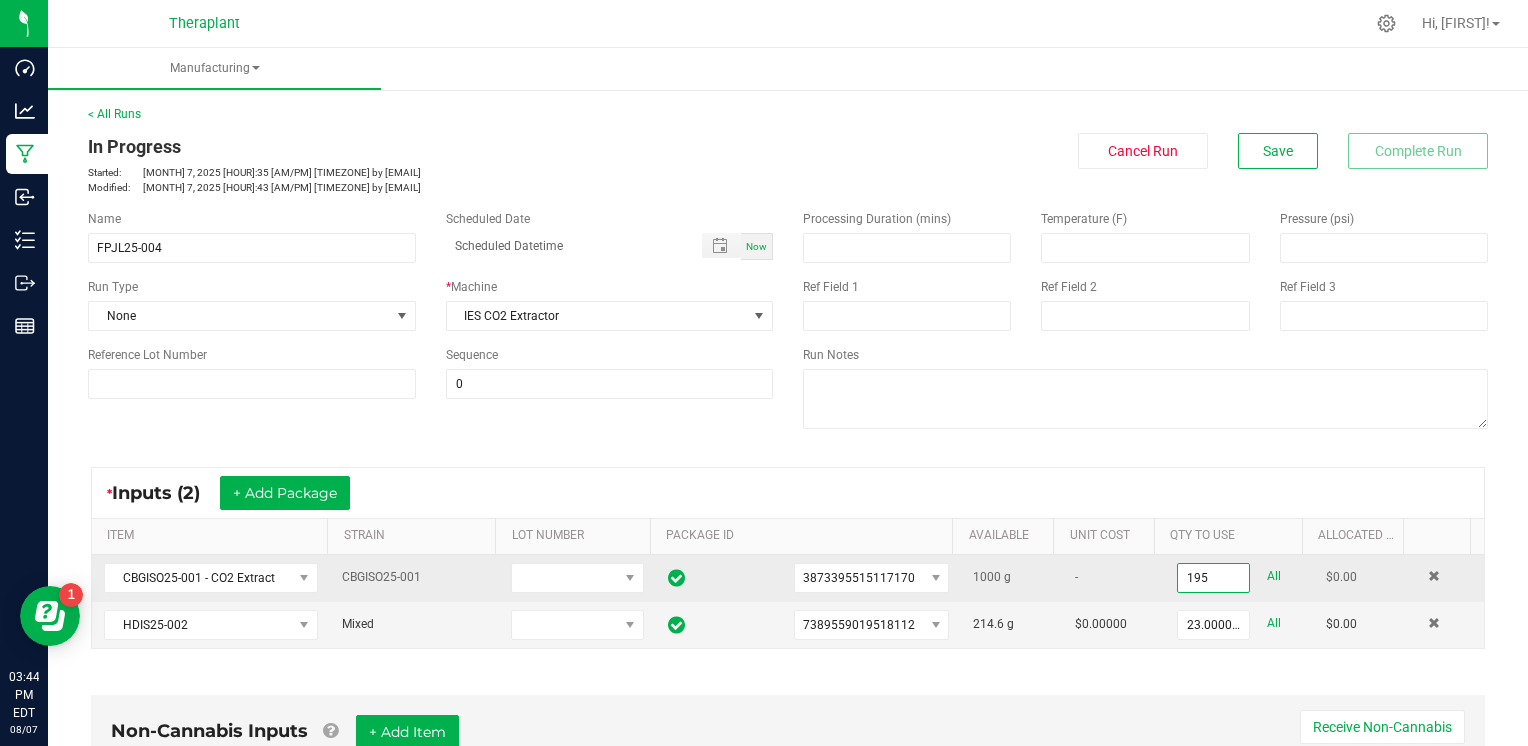 click on "195" at bounding box center (1213, 578) 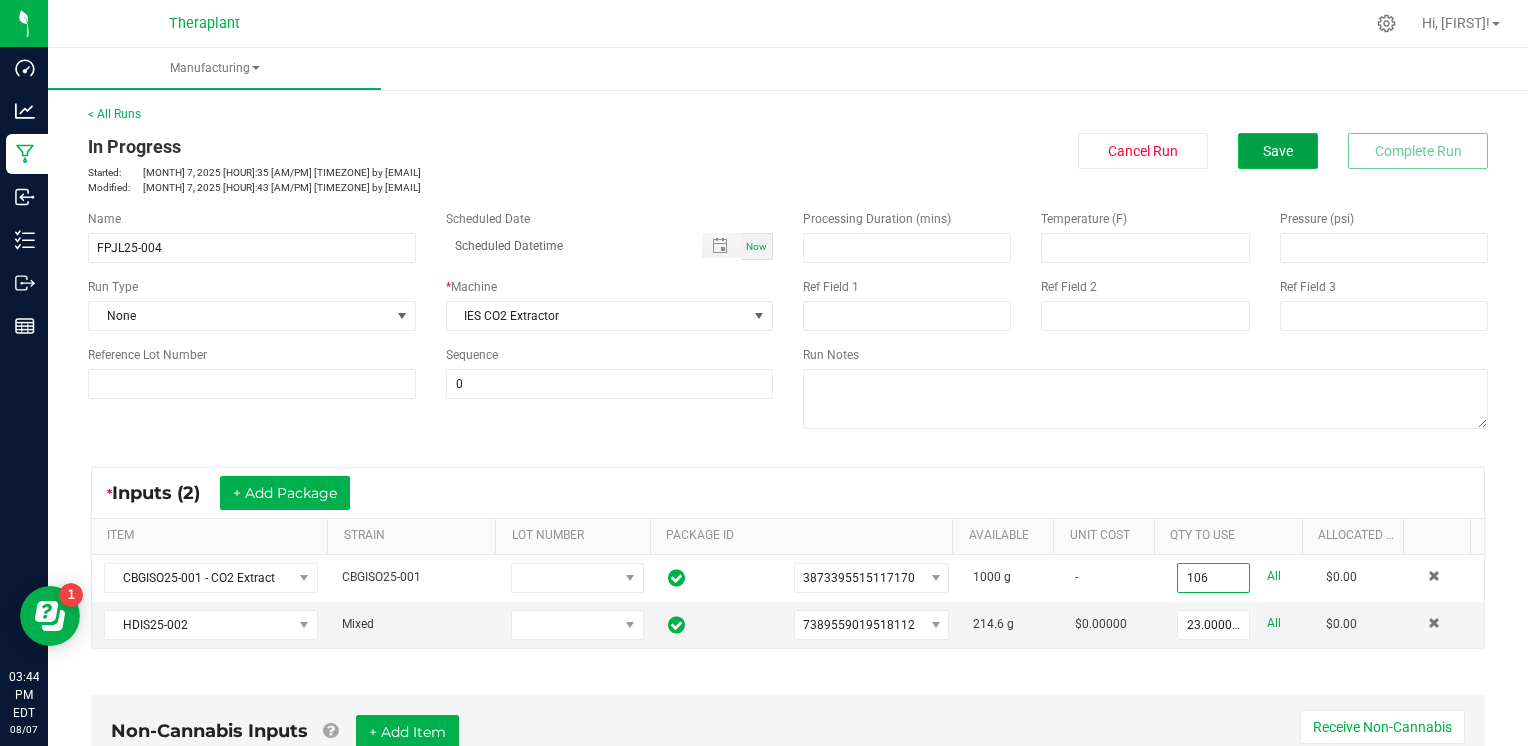 type on "106.0000 g" 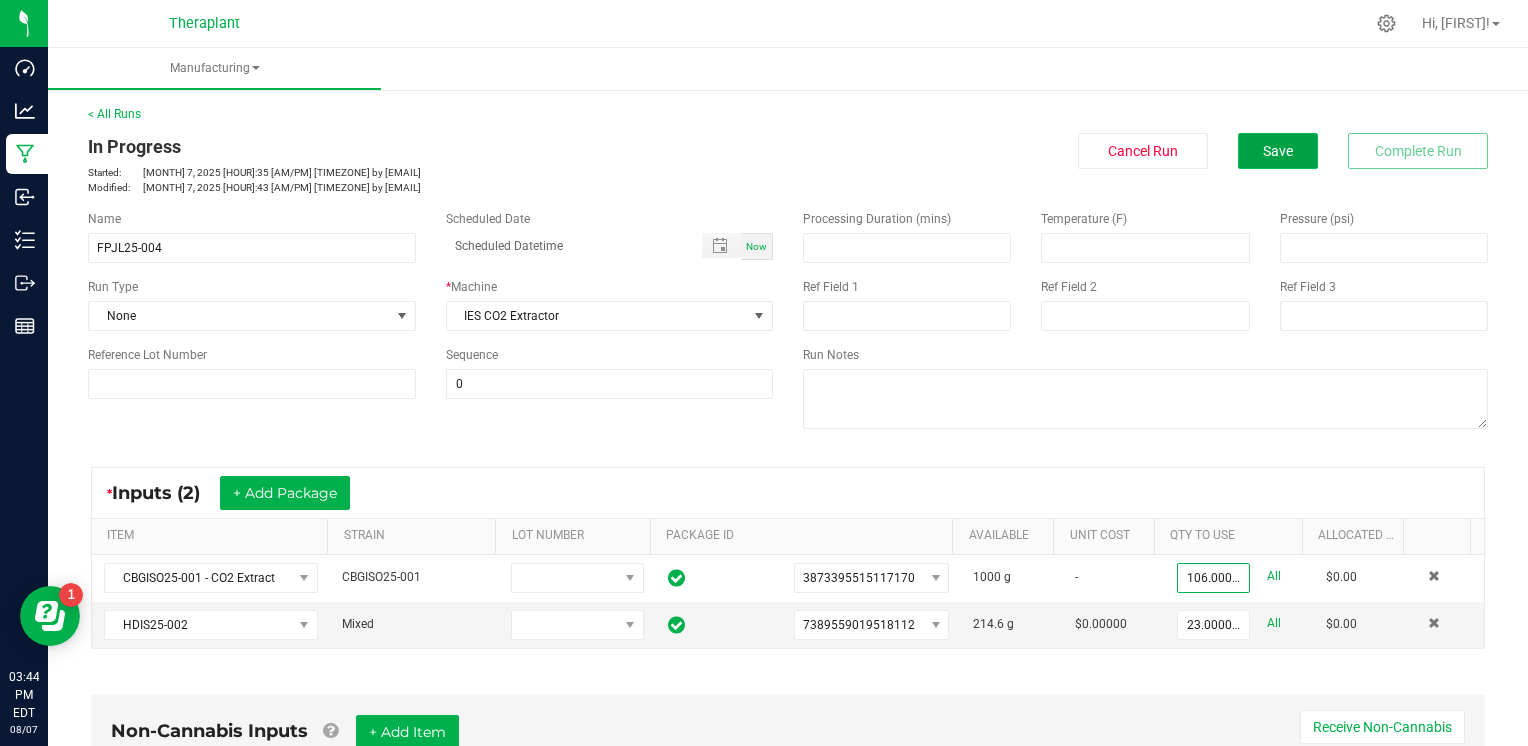 click on "Save" at bounding box center [1278, 151] 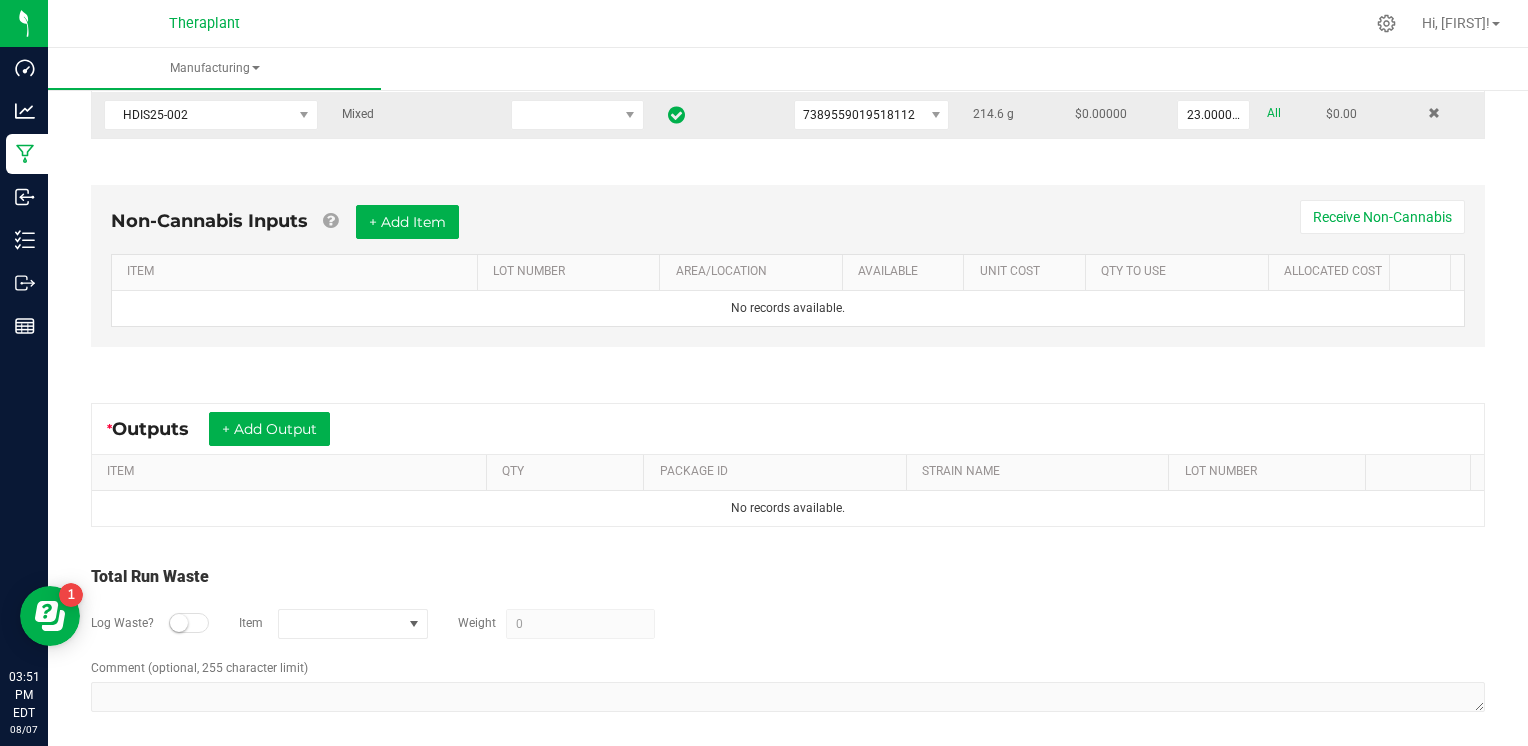 scroll, scrollTop: 513, scrollLeft: 0, axis: vertical 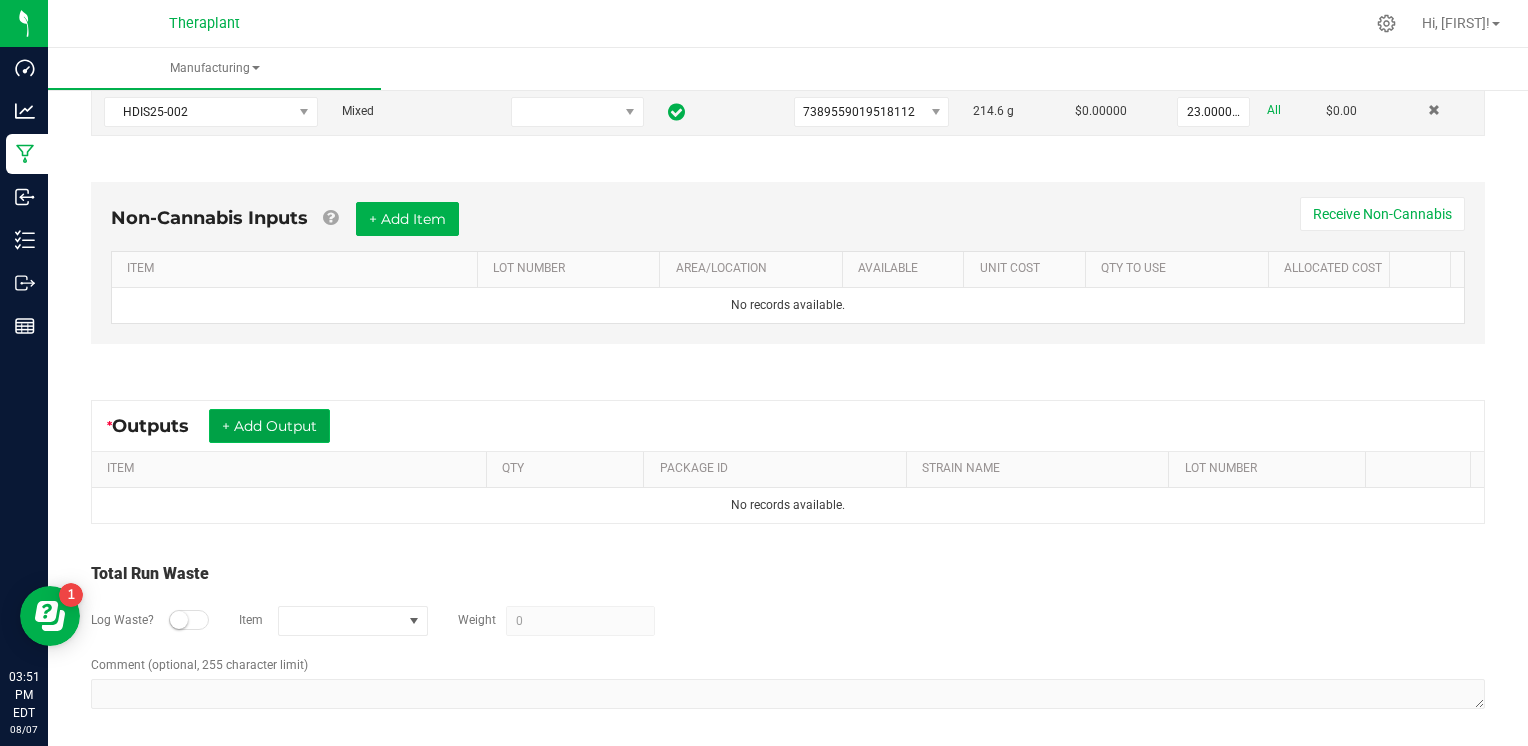 click on "+ Add Output" at bounding box center [269, 426] 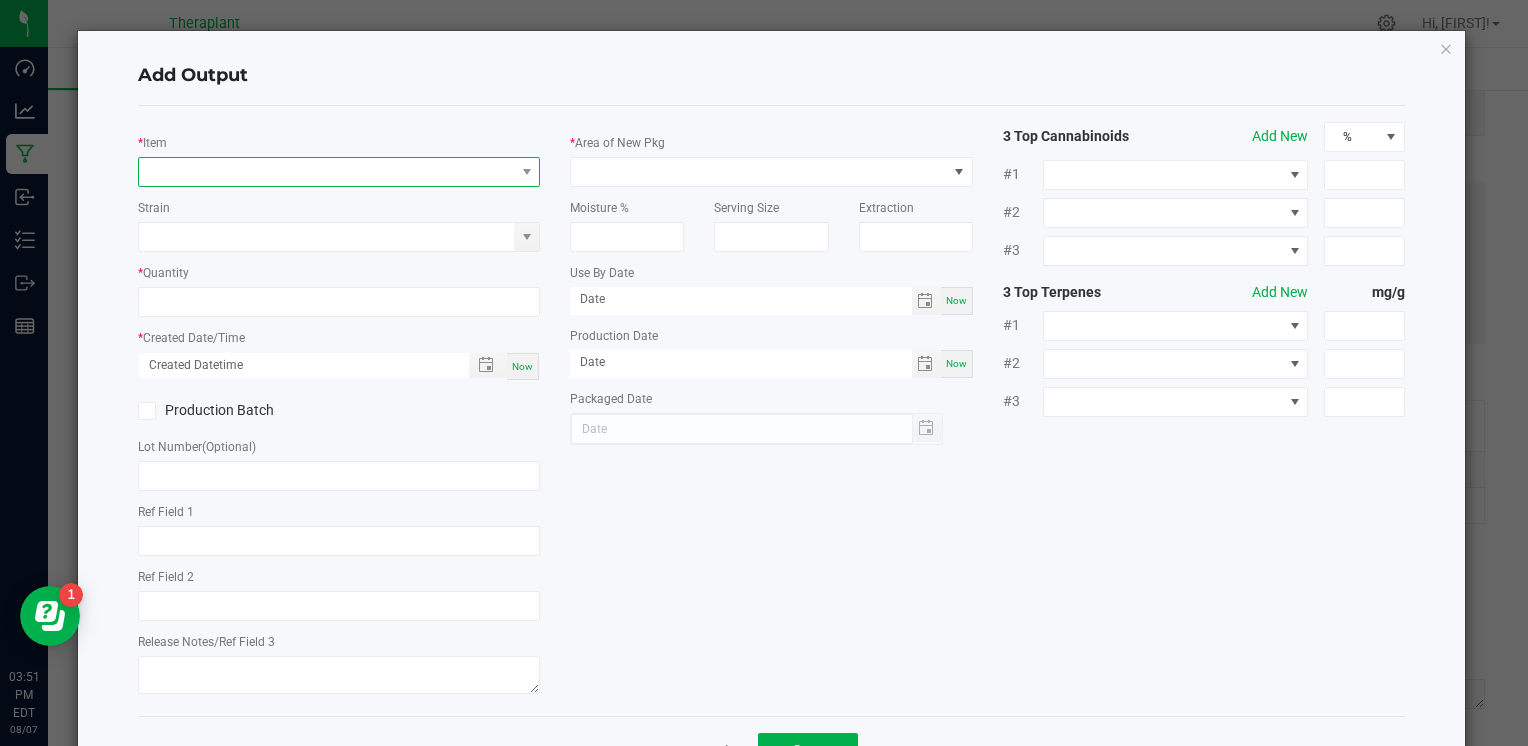 click at bounding box center [326, 172] 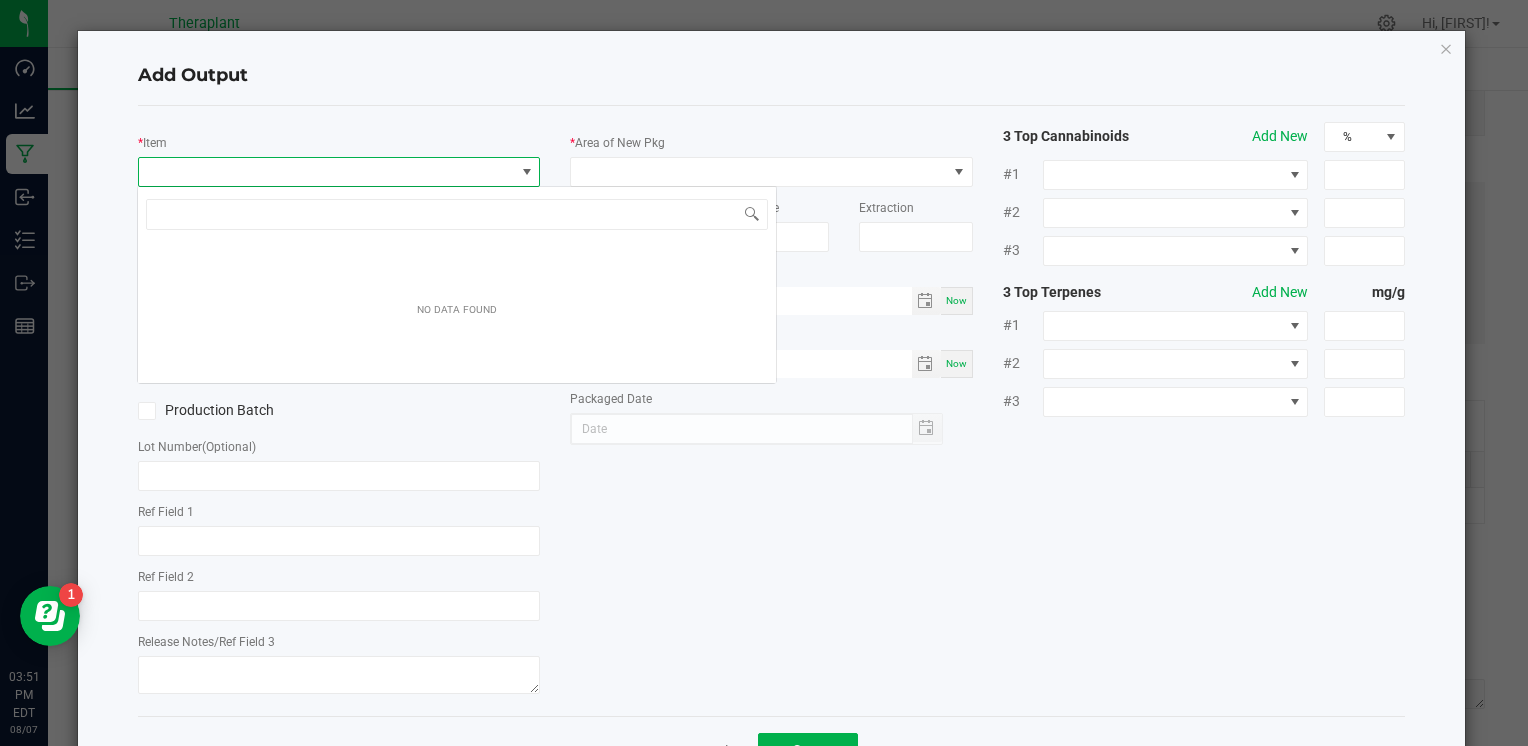 scroll, scrollTop: 99970, scrollLeft: 99602, axis: both 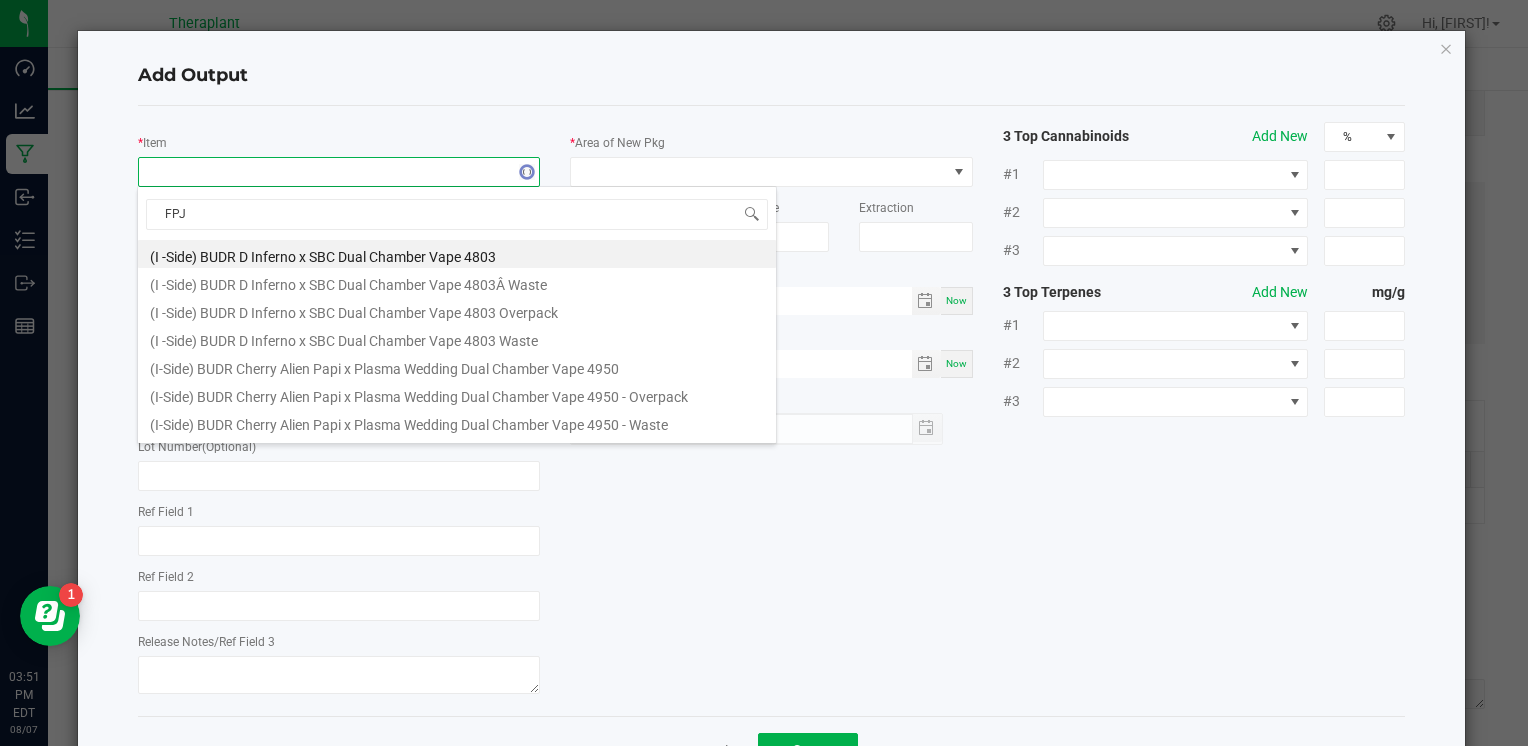 type on "FPJL" 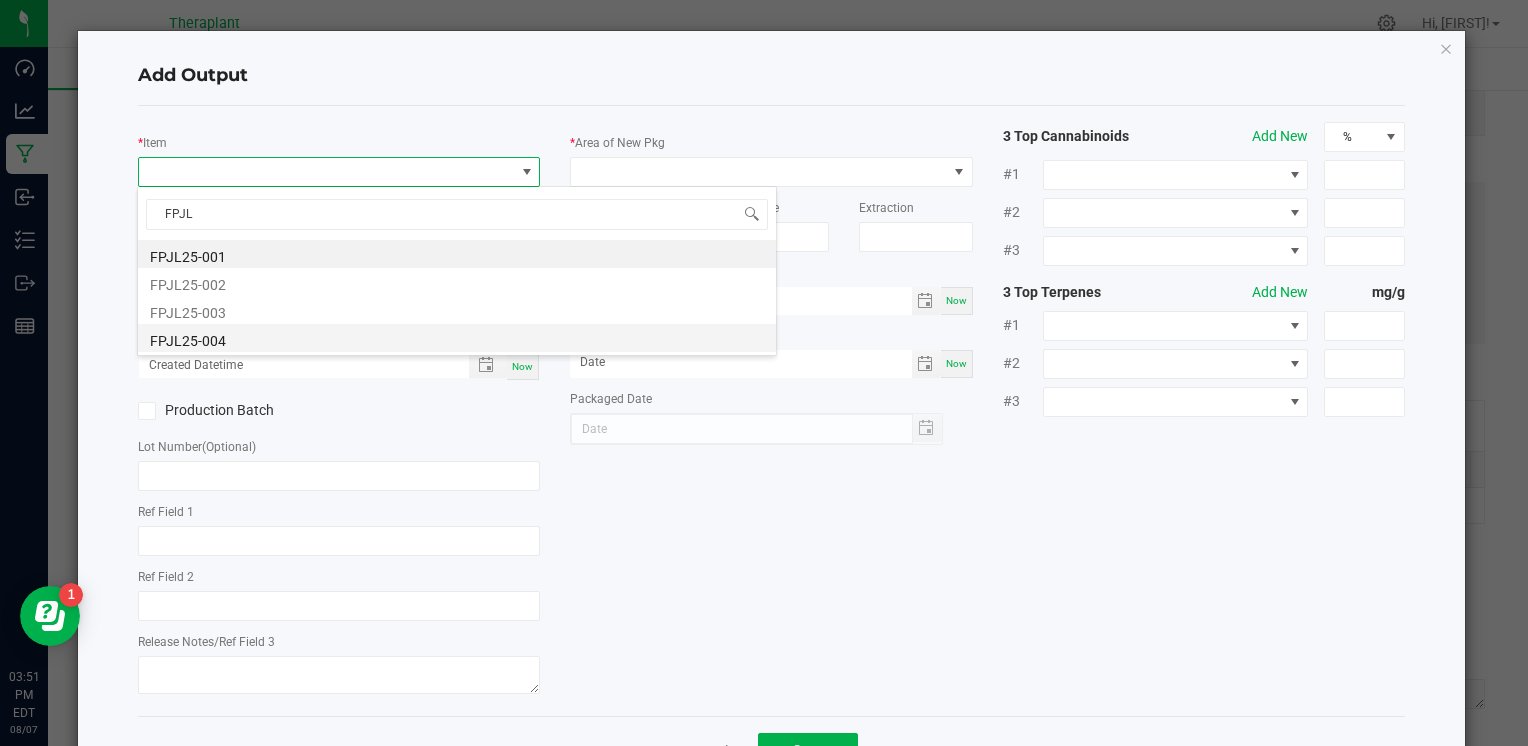 click on "FPJL25-004" at bounding box center (457, 338) 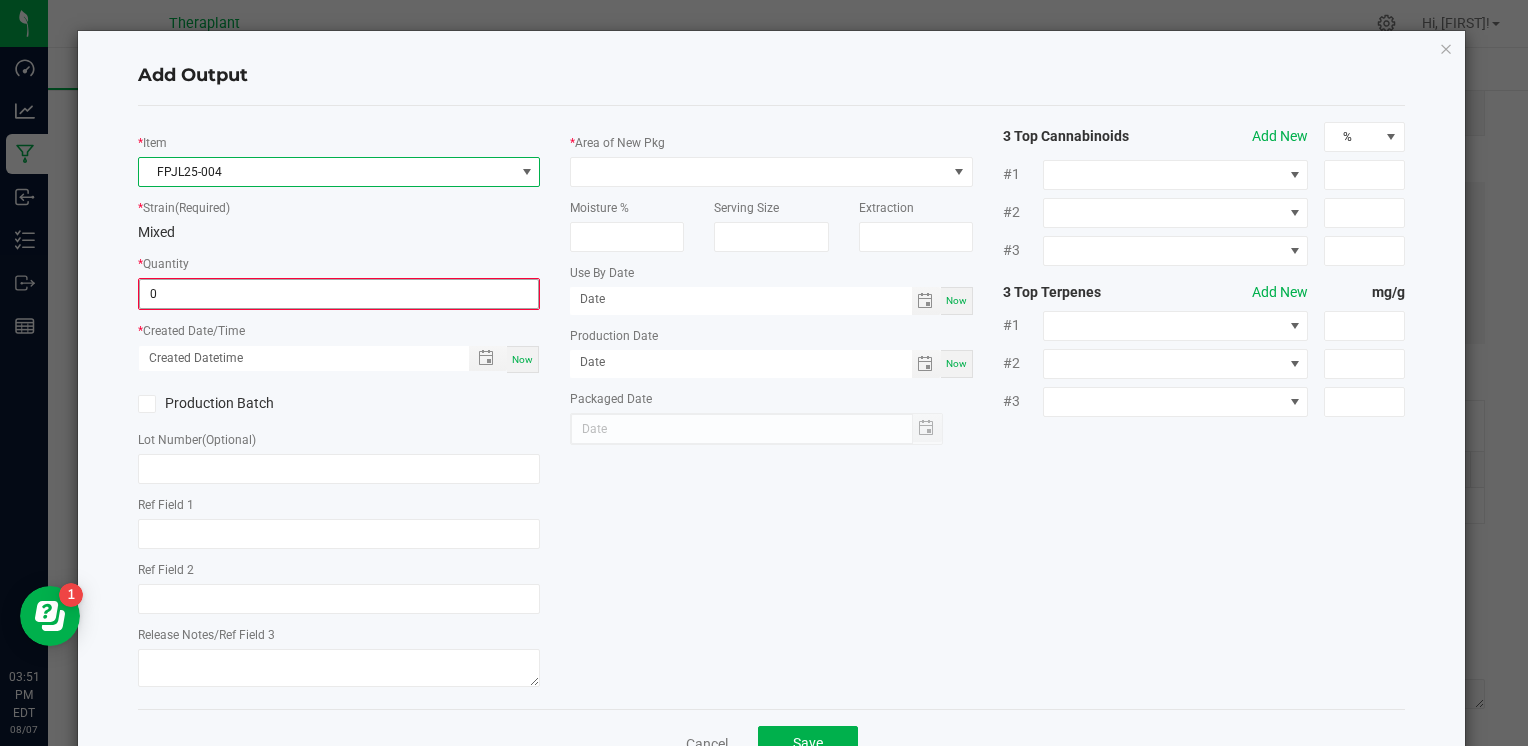 click on "0" at bounding box center (339, 294) 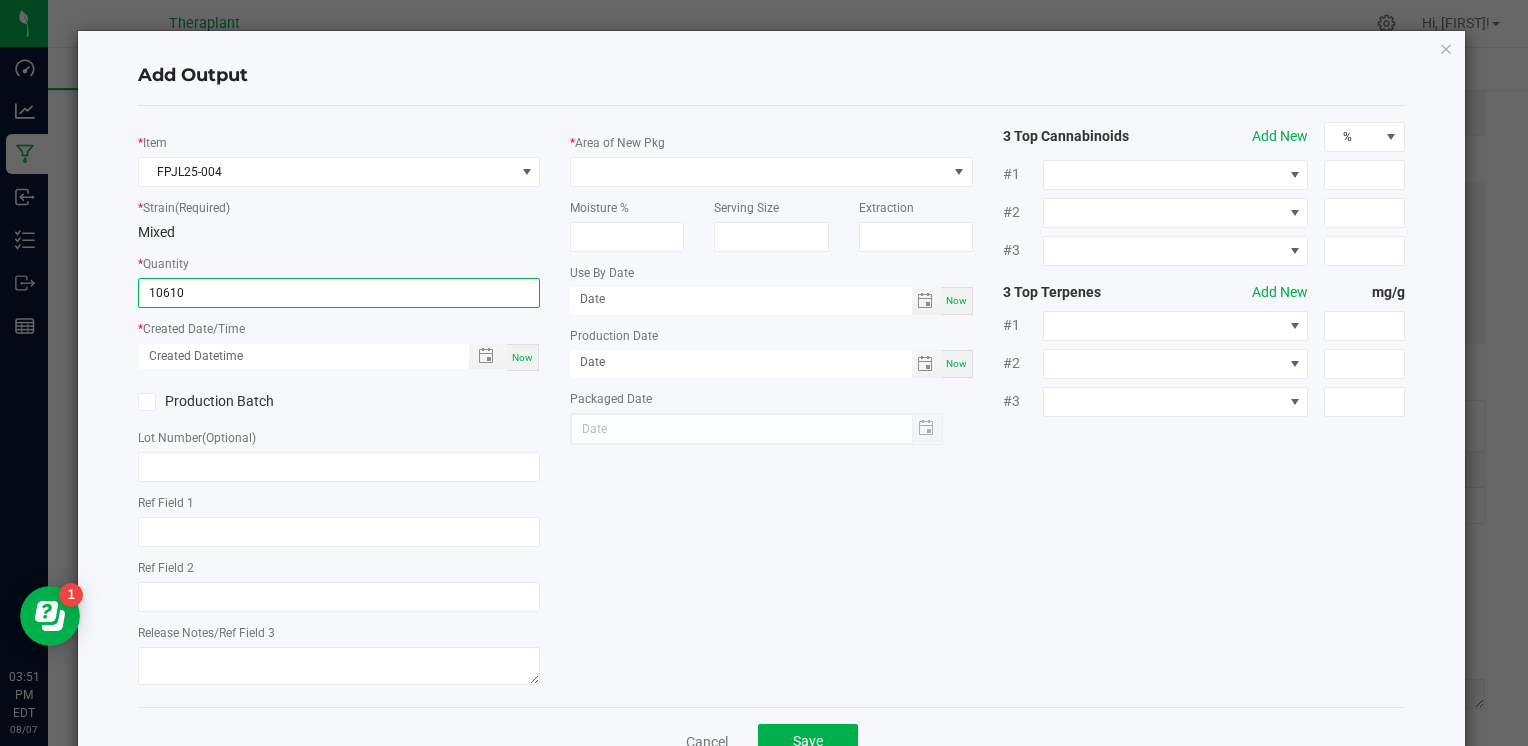 type on "10610.0000 g" 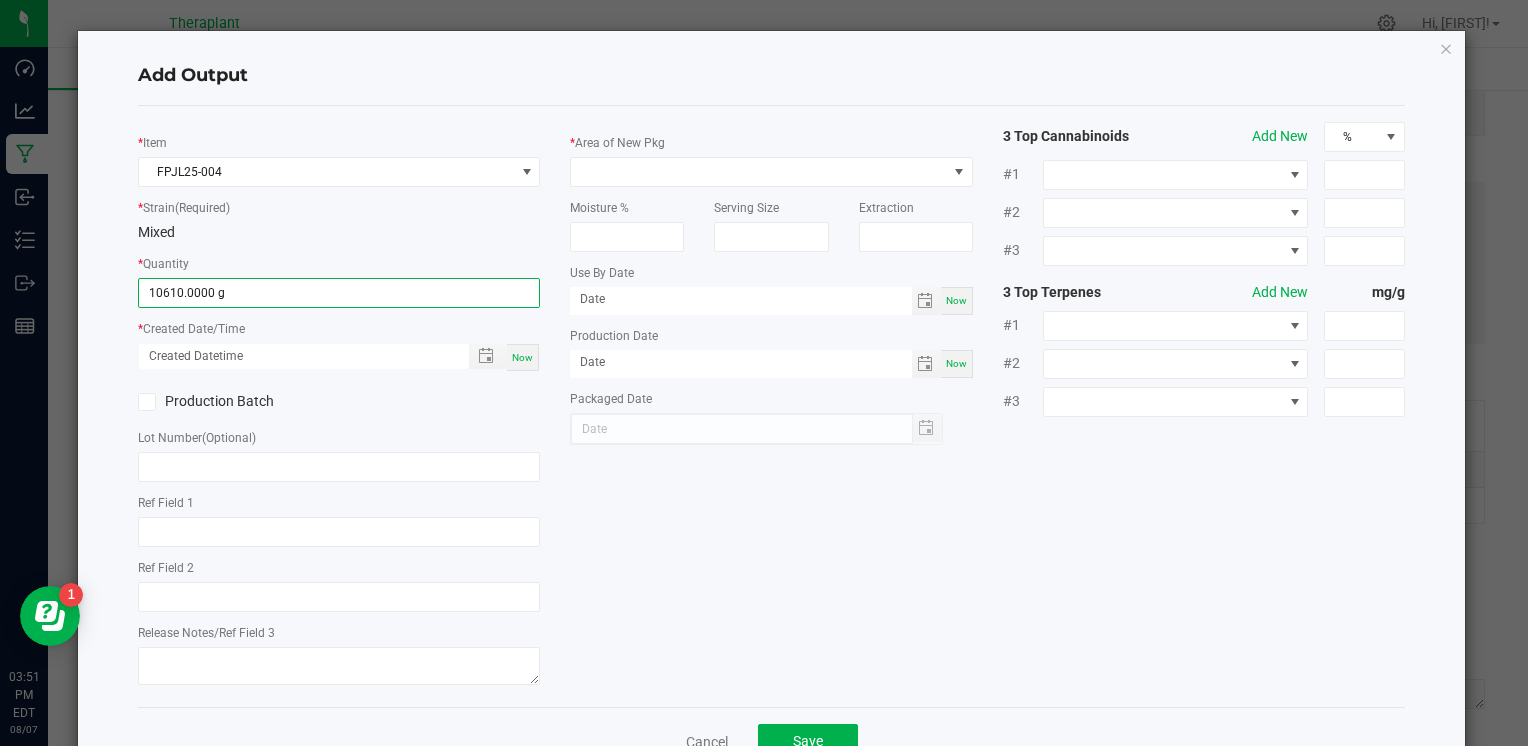 click on "Now" at bounding box center (522, 357) 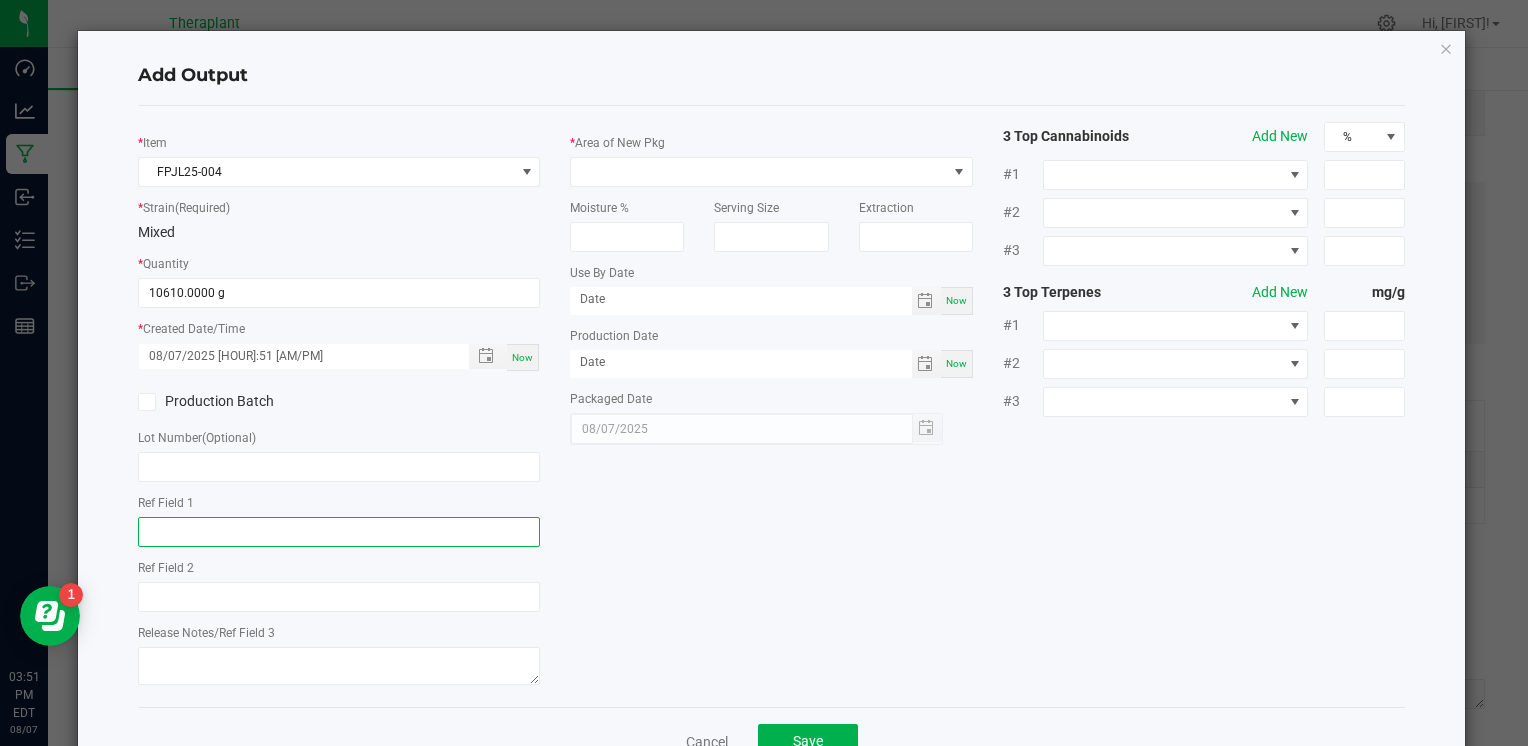 click 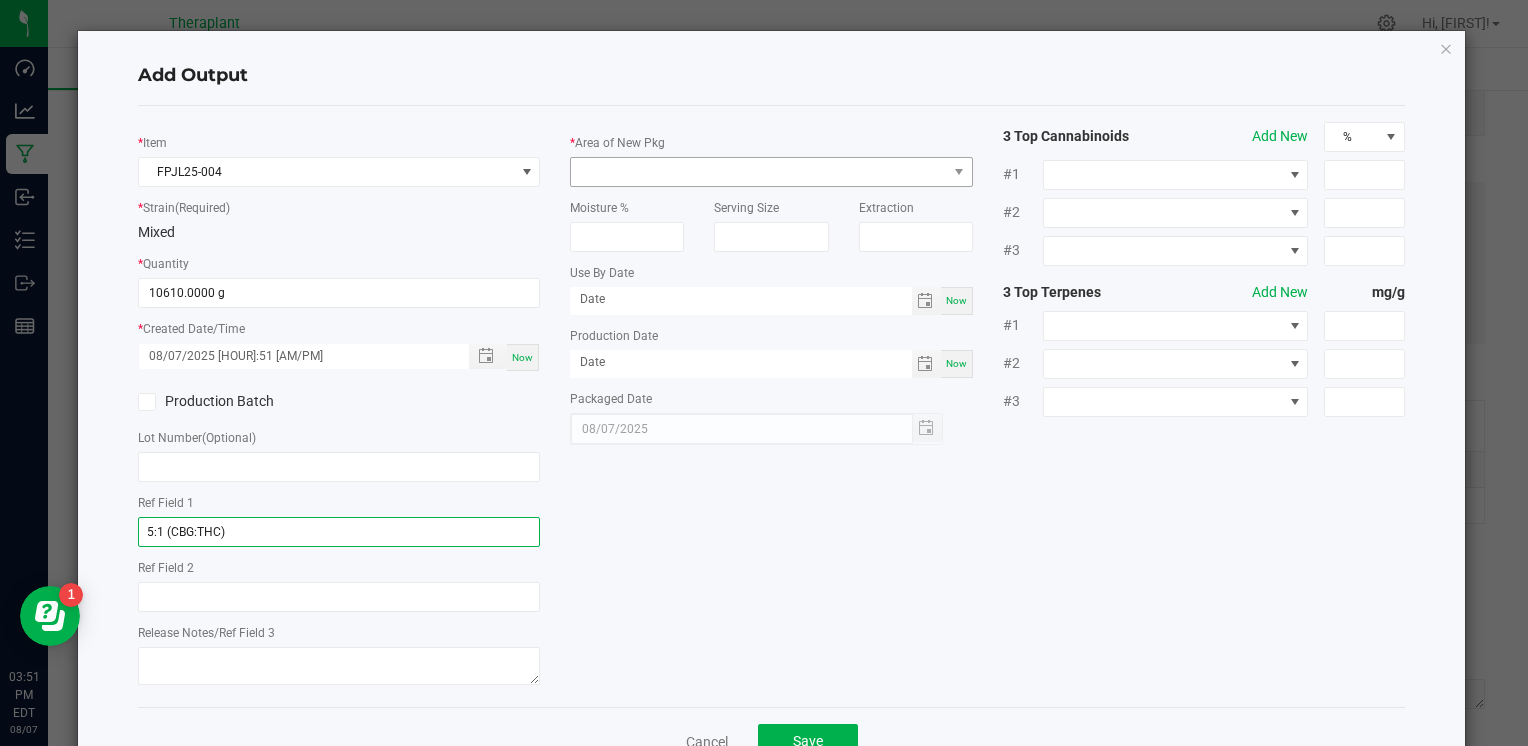 type on "5:1 (CBG:THC)" 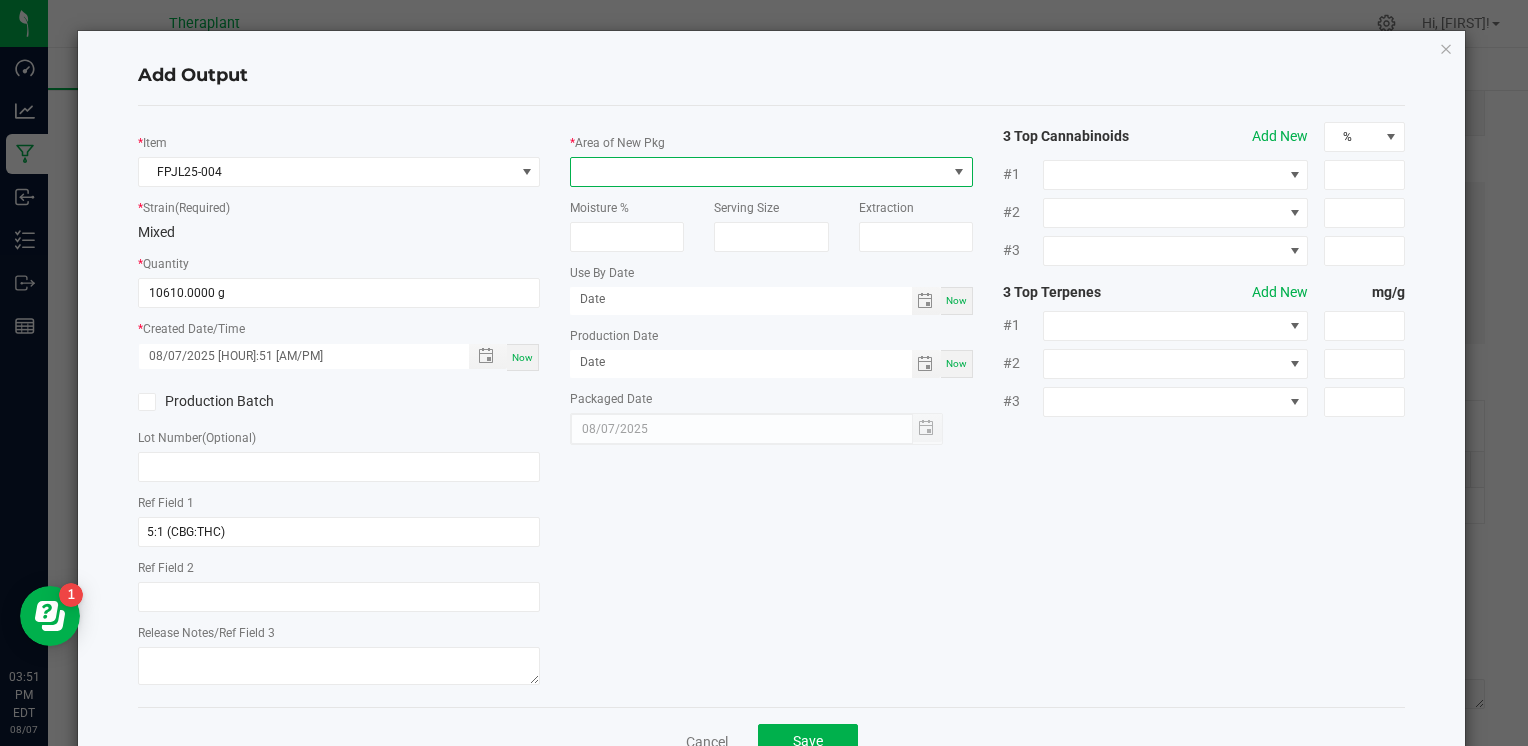 click at bounding box center (758, 172) 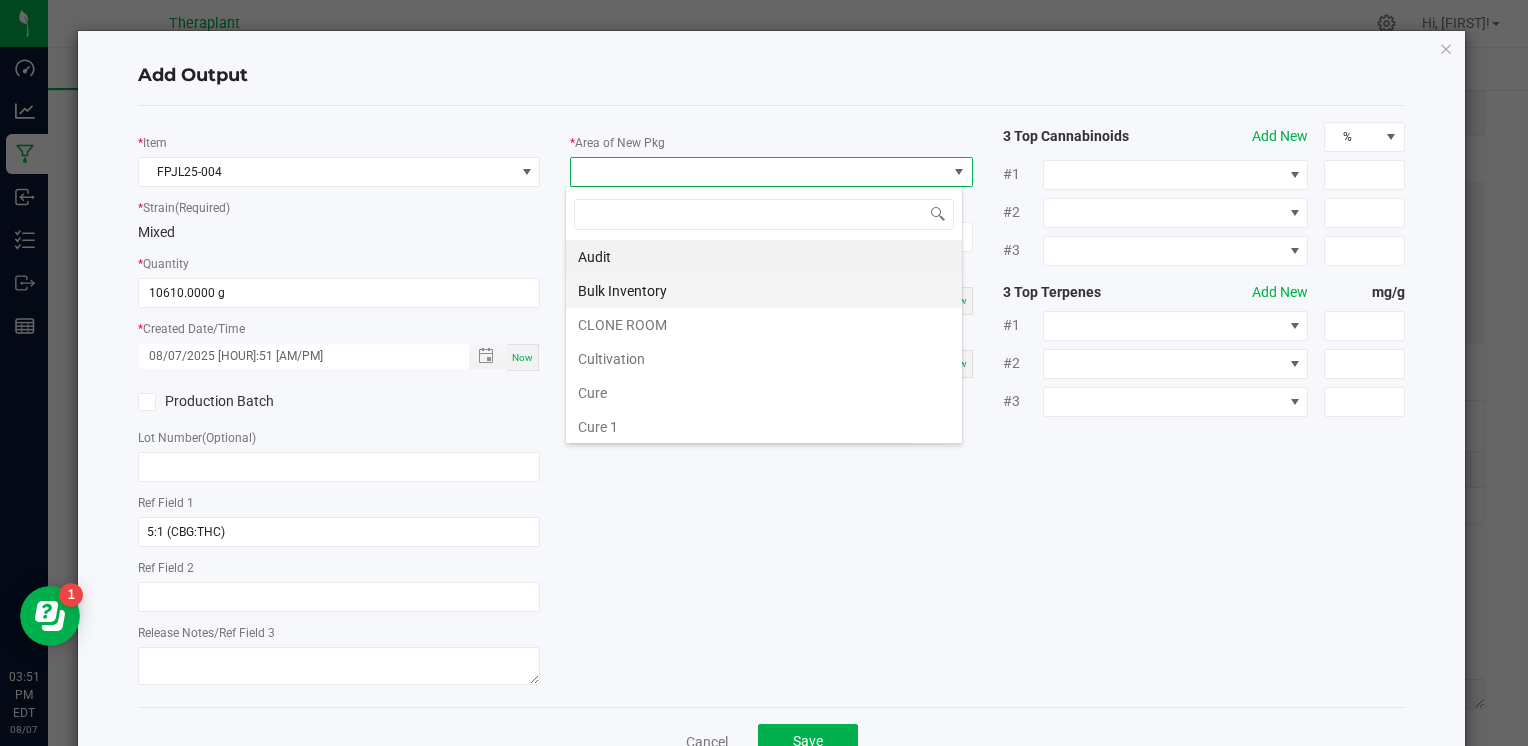 scroll, scrollTop: 99970, scrollLeft: 99602, axis: both 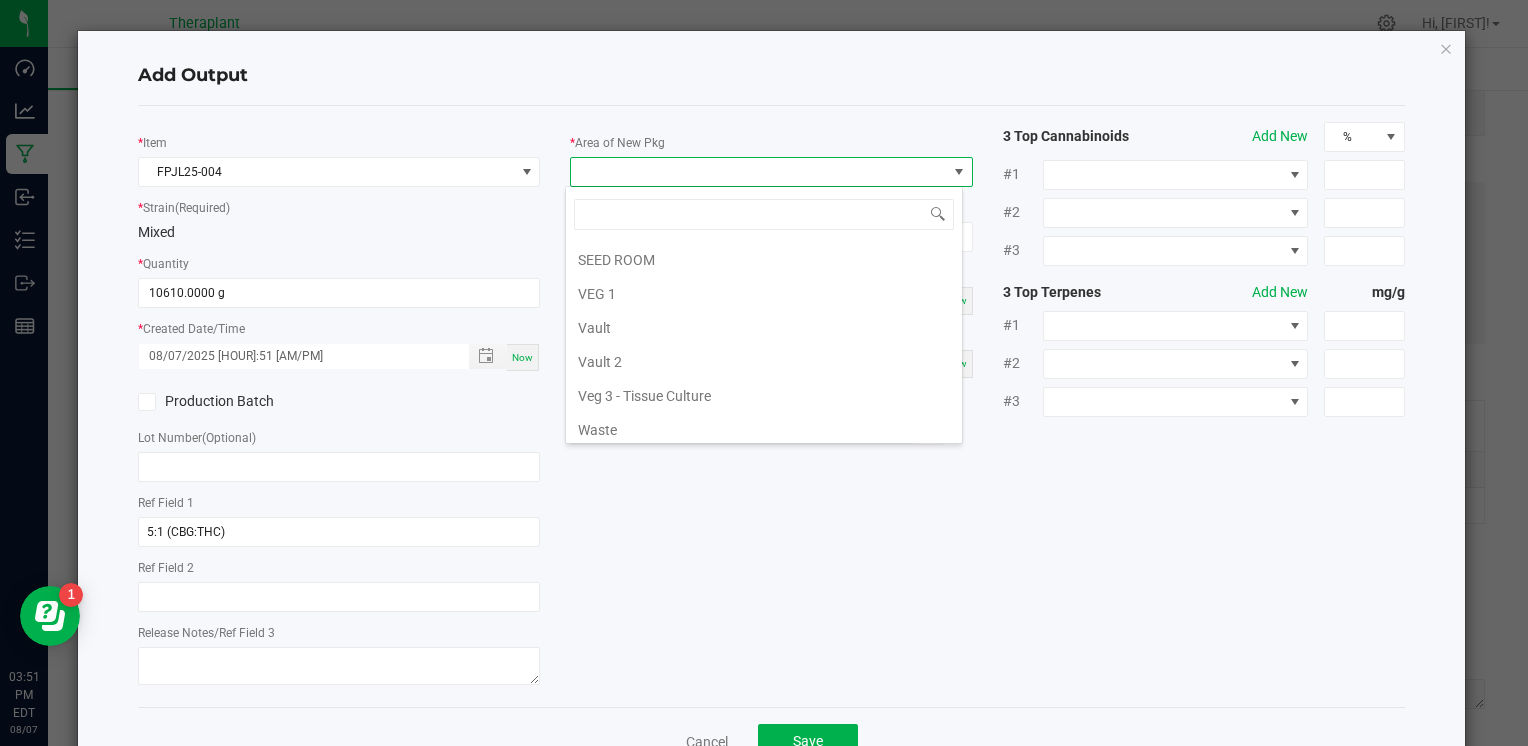 click on "Vault 2" at bounding box center (764, 362) 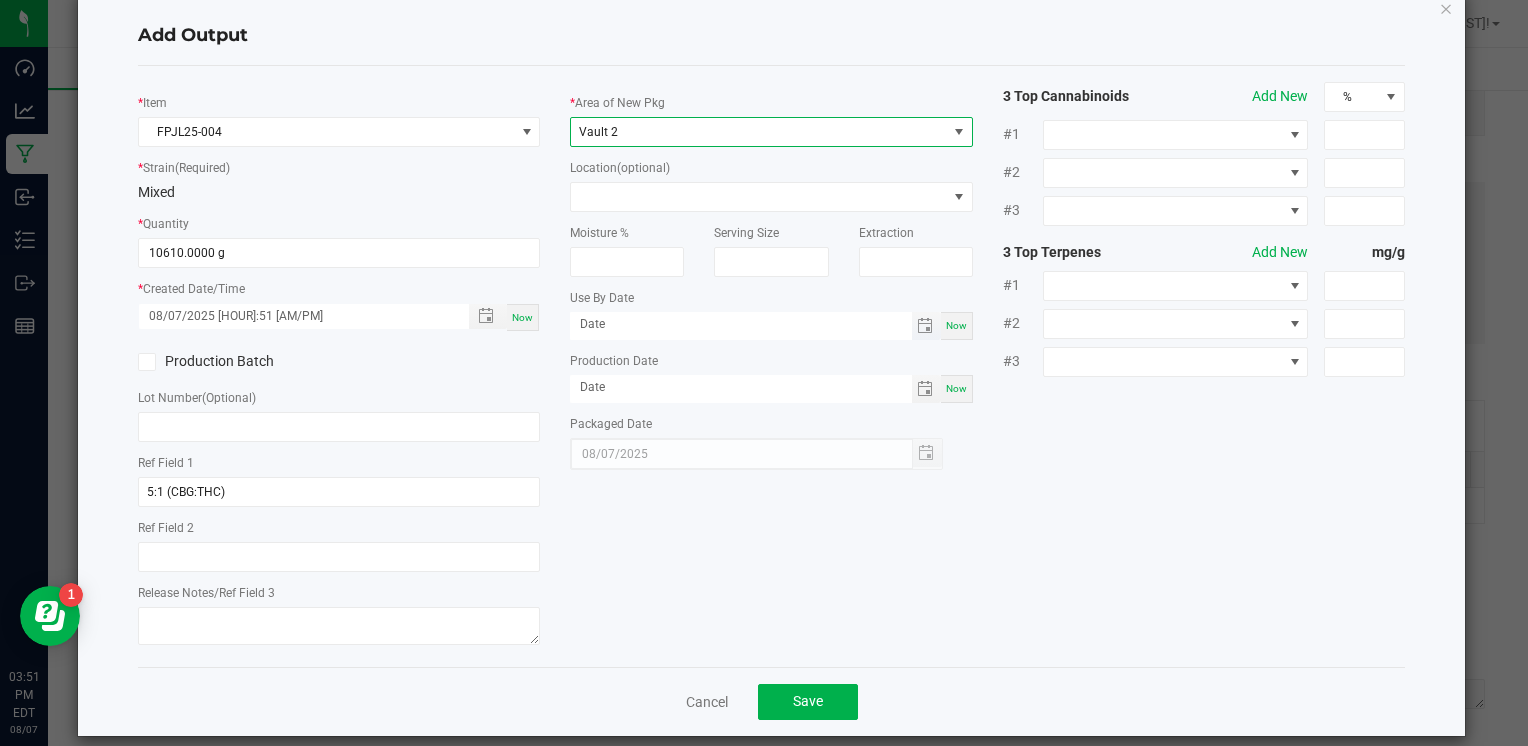 scroll, scrollTop: 61, scrollLeft: 0, axis: vertical 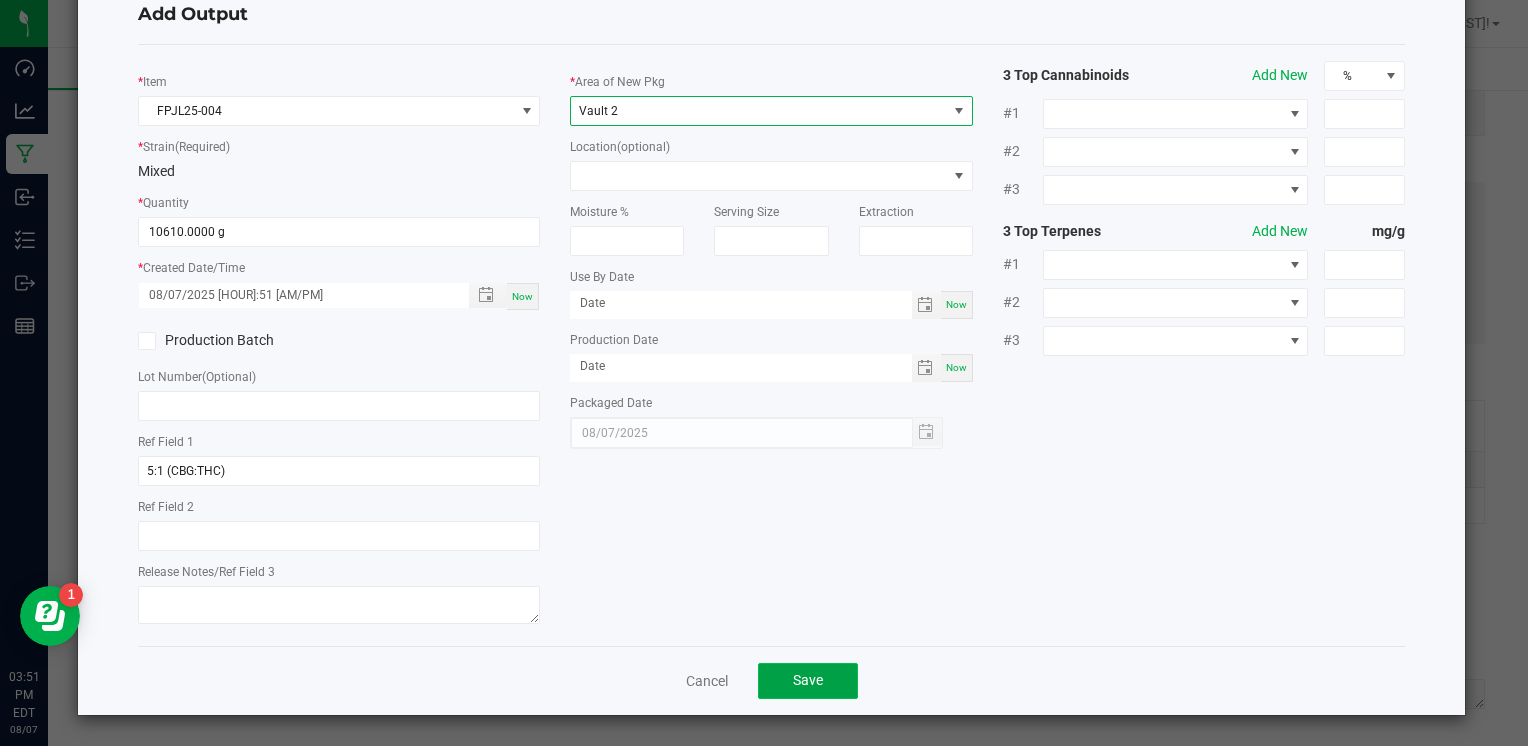 click on "Save" 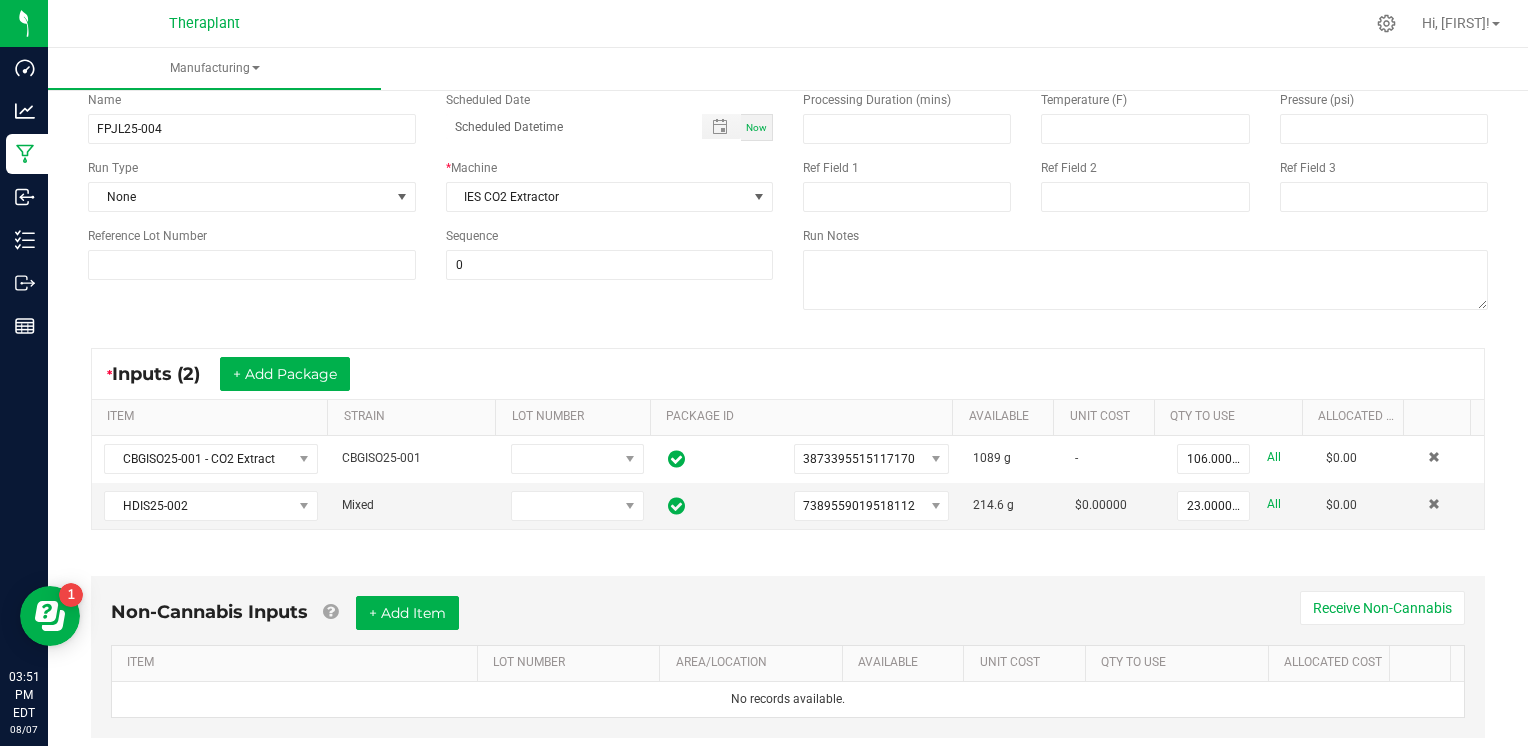 scroll, scrollTop: 0, scrollLeft: 0, axis: both 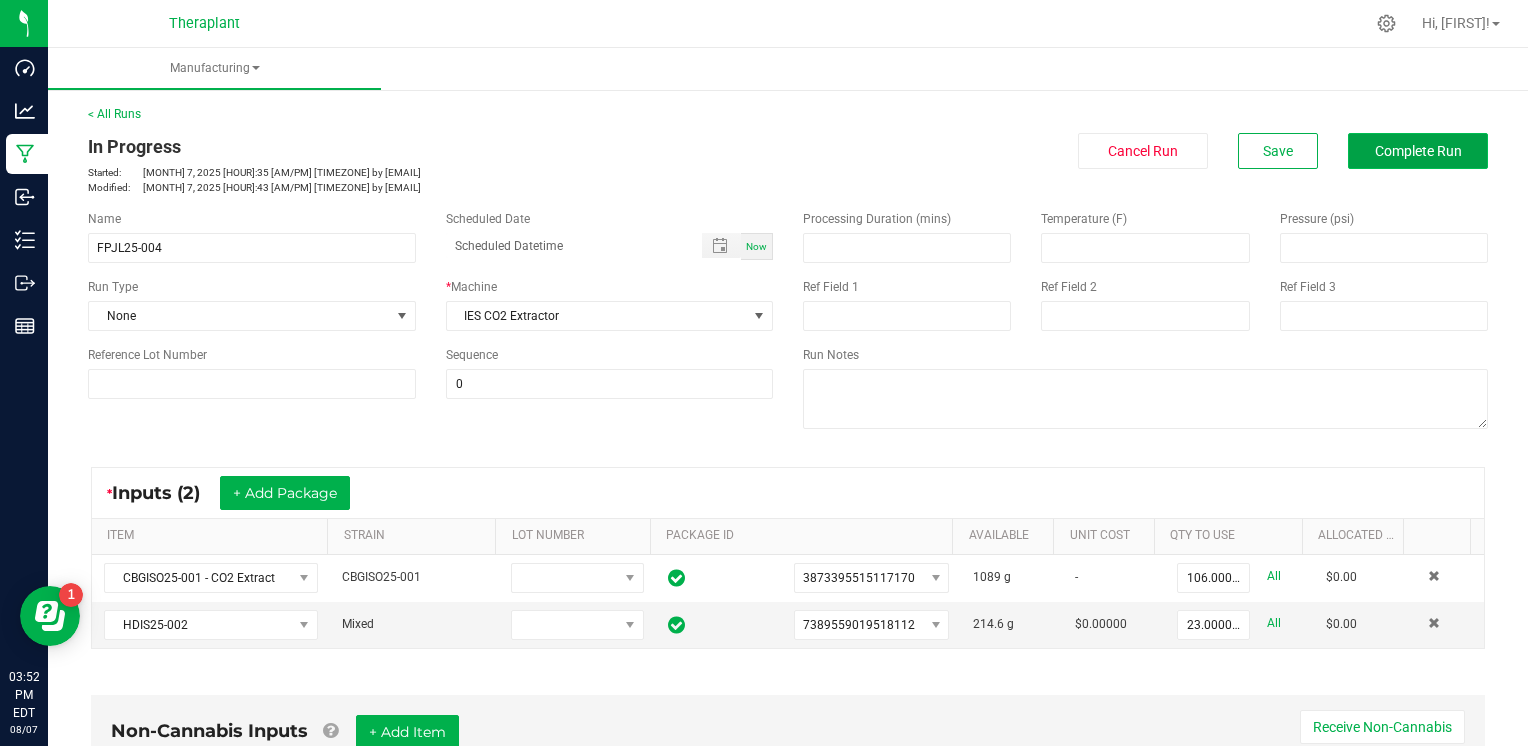 click on "Complete Run" at bounding box center [1418, 151] 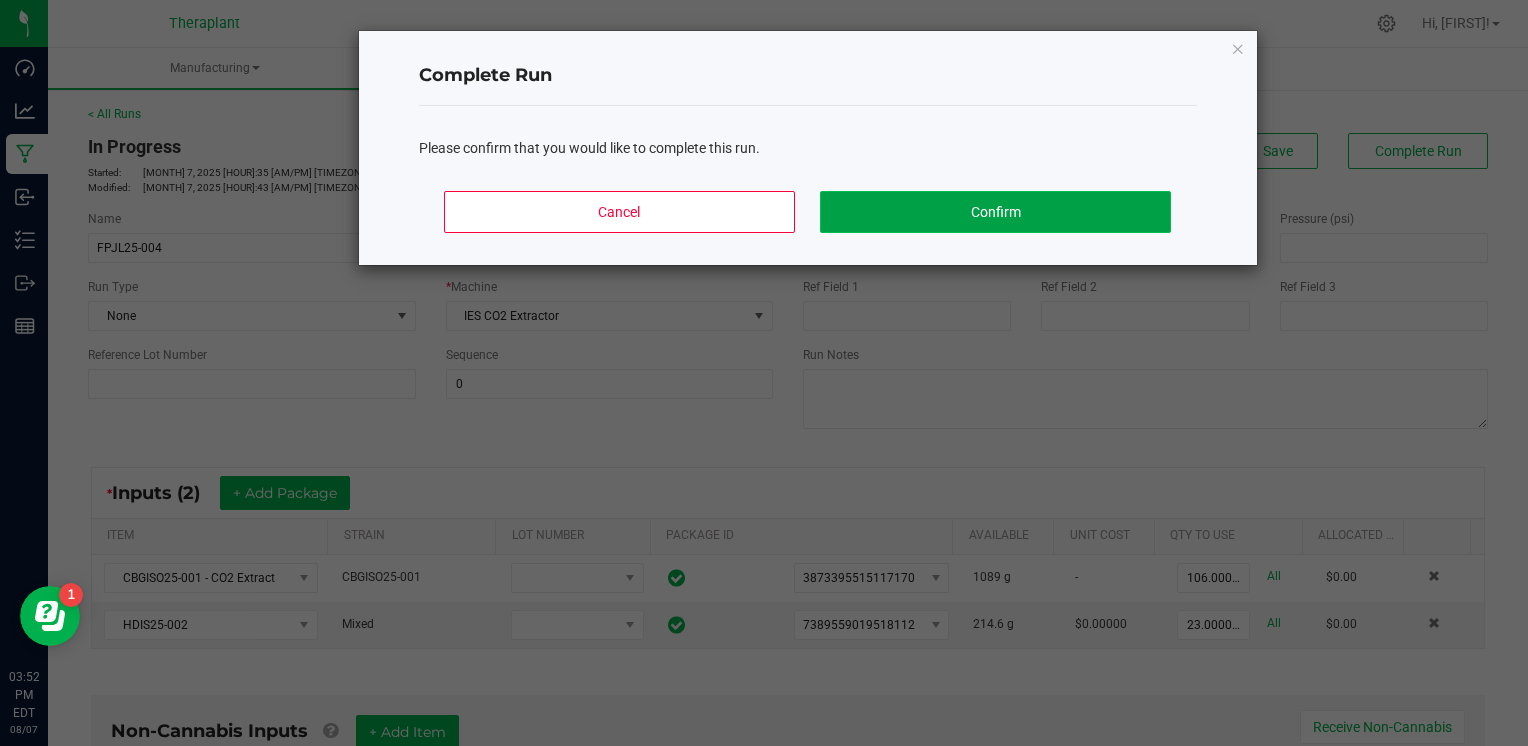 click on "Confirm" 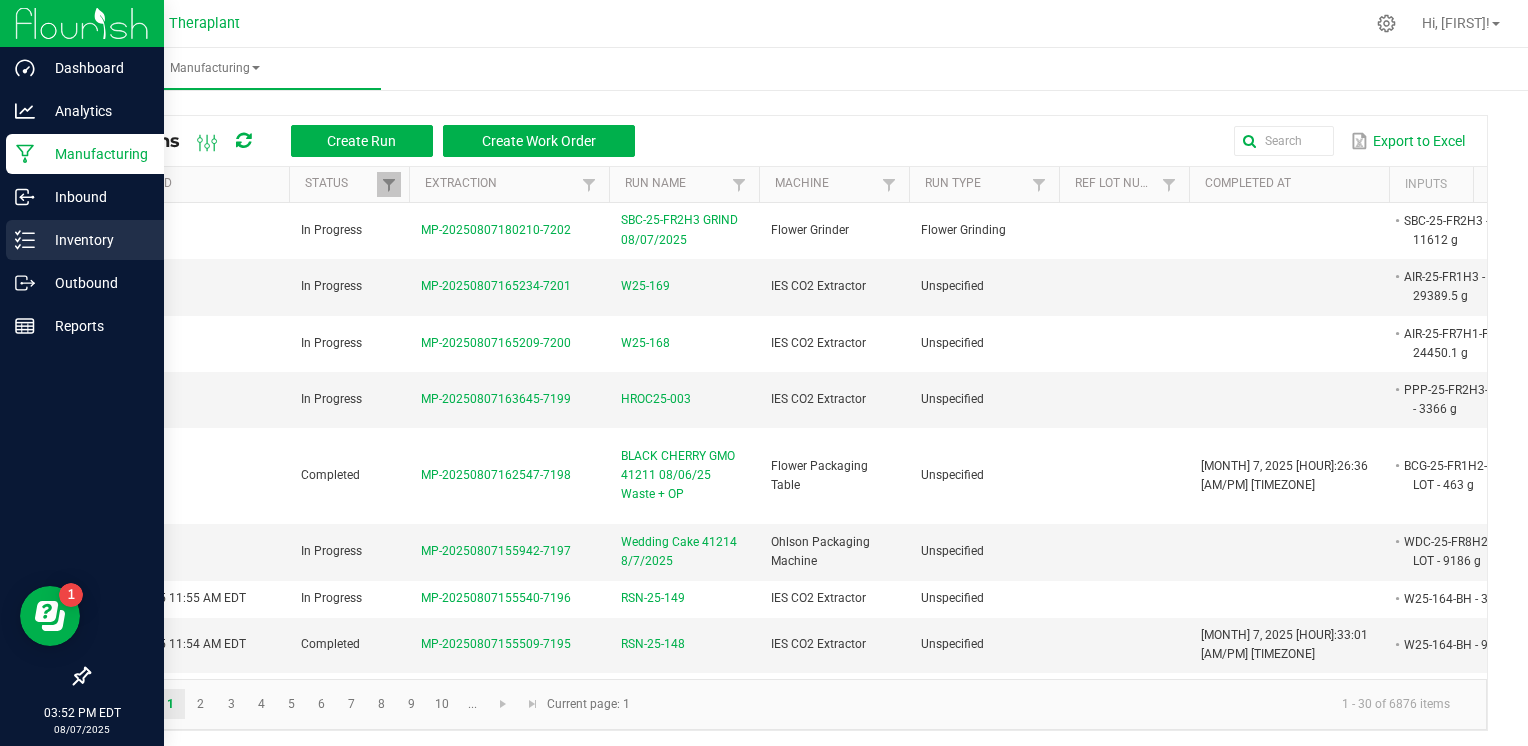 click 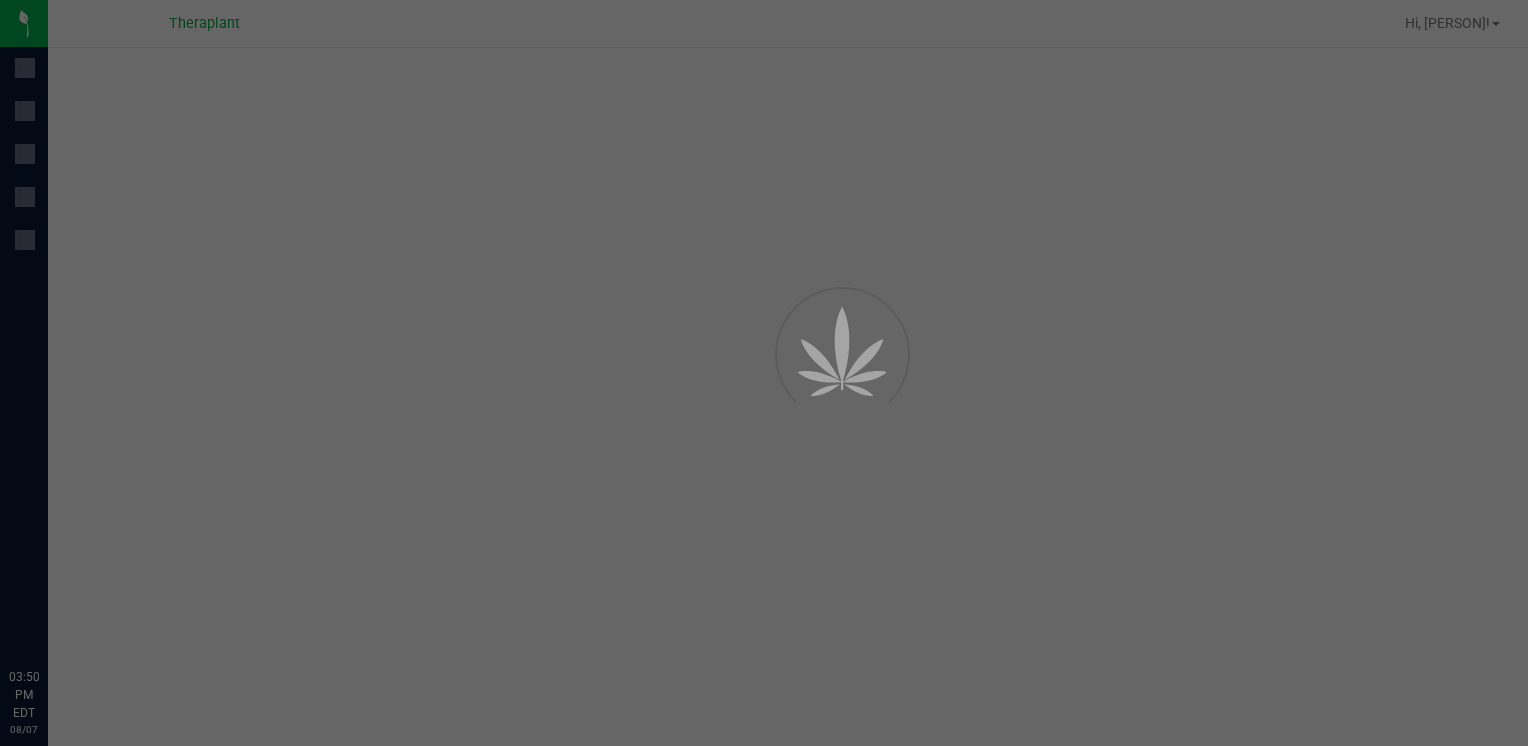 scroll, scrollTop: 0, scrollLeft: 0, axis: both 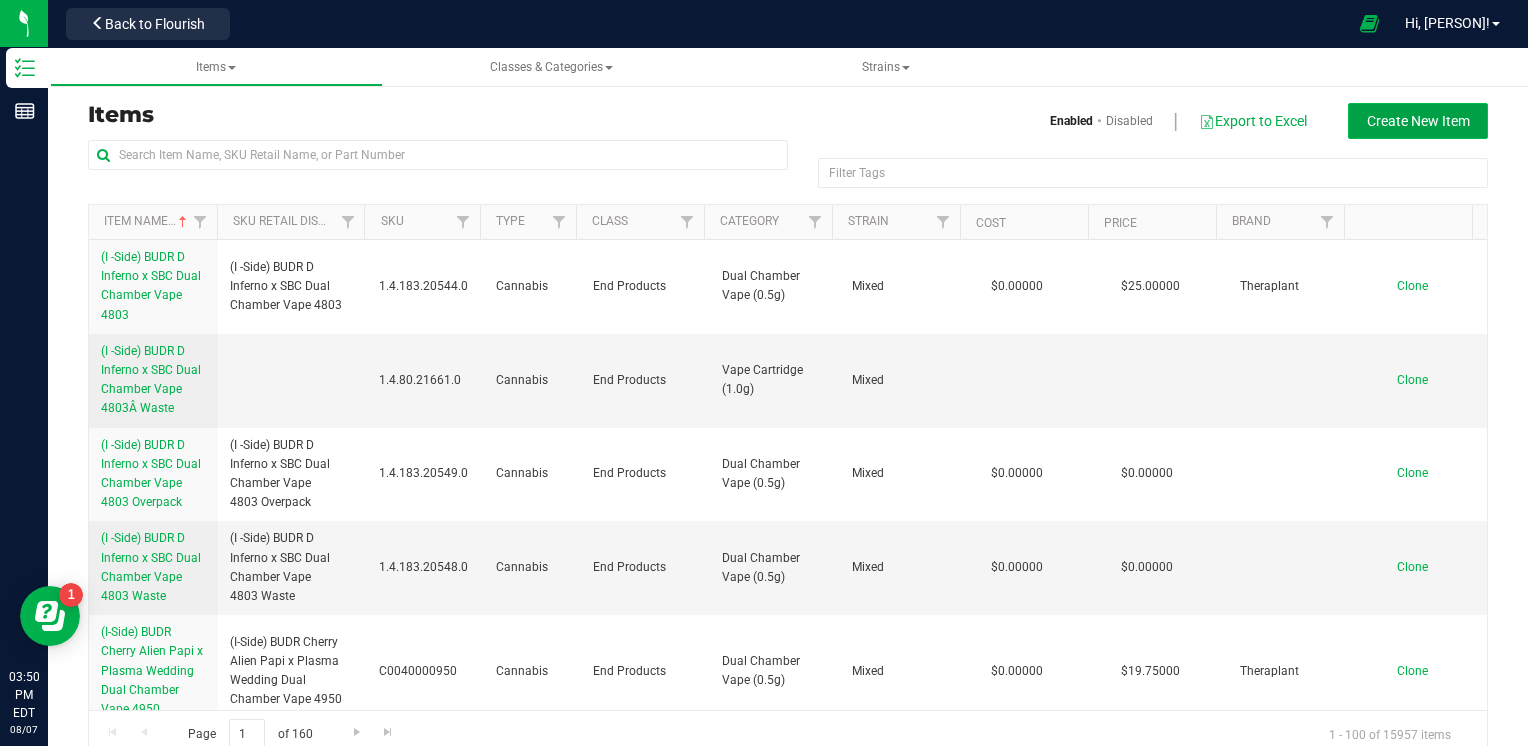 click on "Create New Item" at bounding box center (1418, 121) 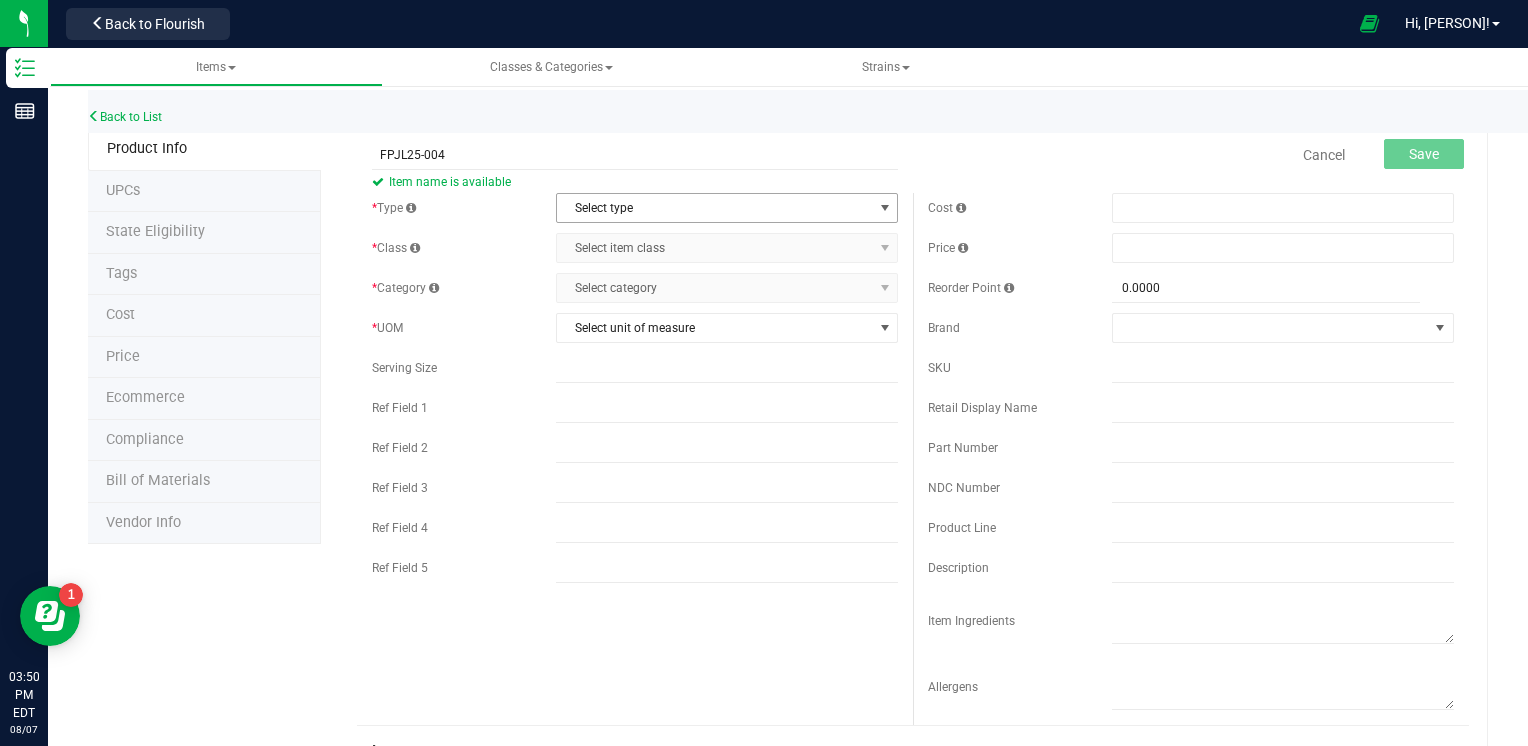type on "FPJL25-004" 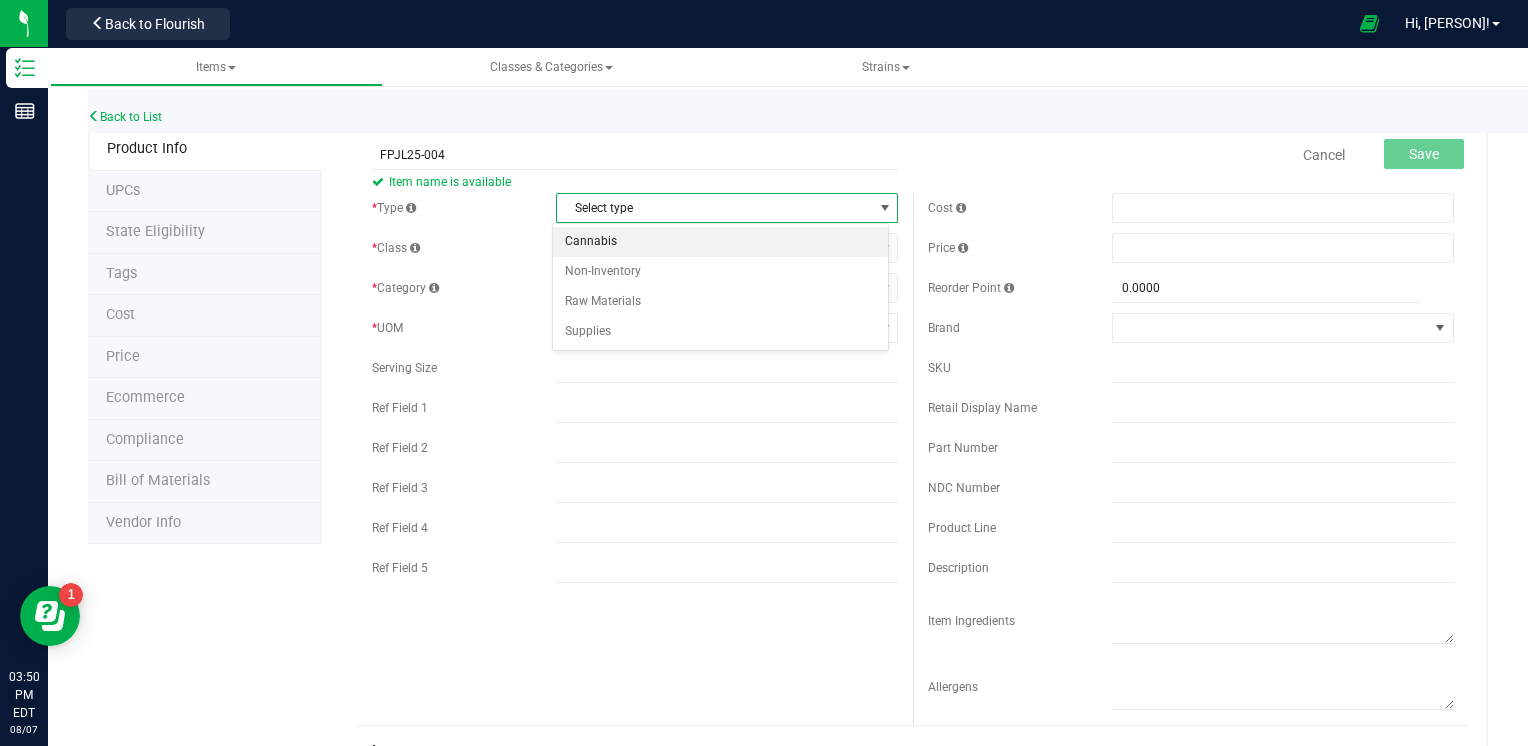 click on "Cannabis" at bounding box center (721, 242) 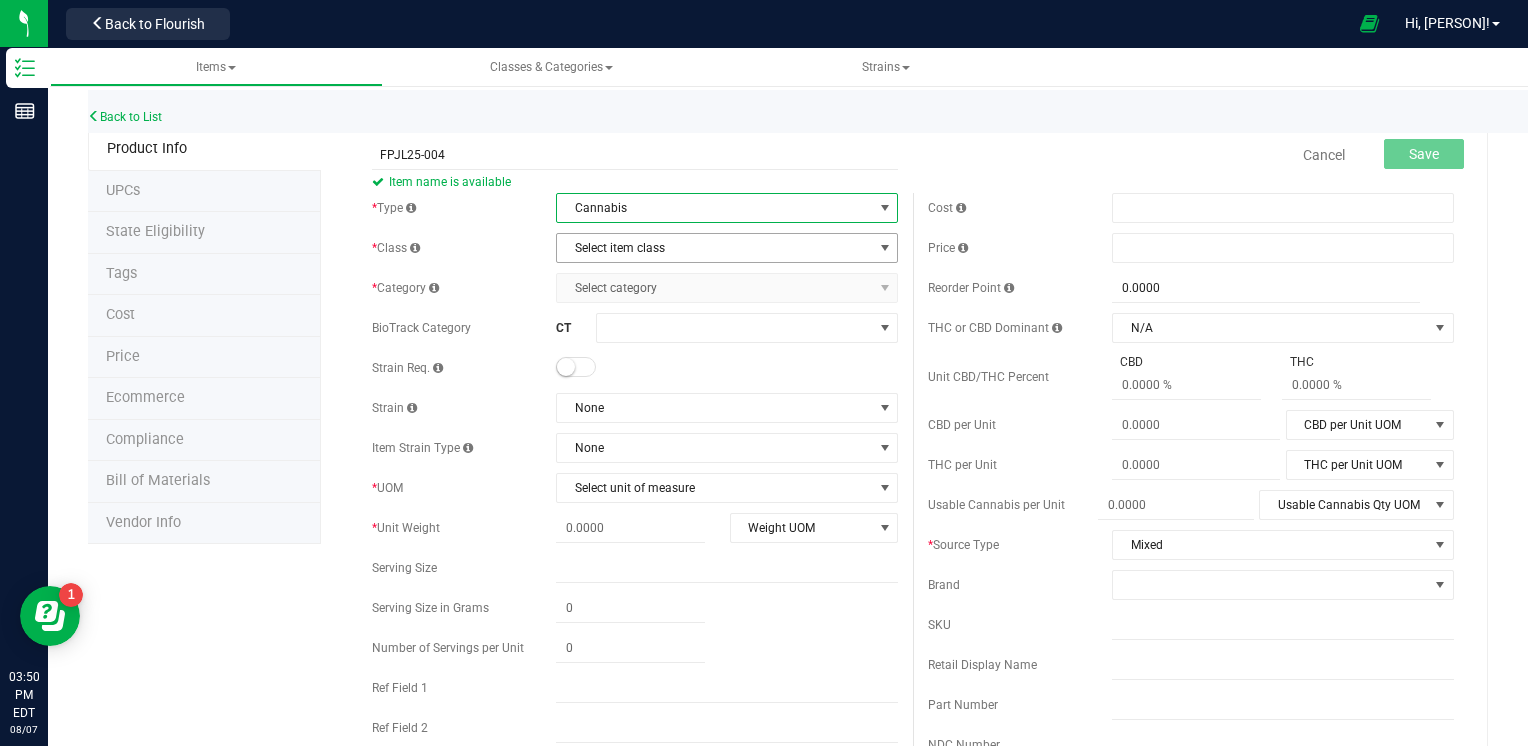 click on "Select item class" at bounding box center (714, 248) 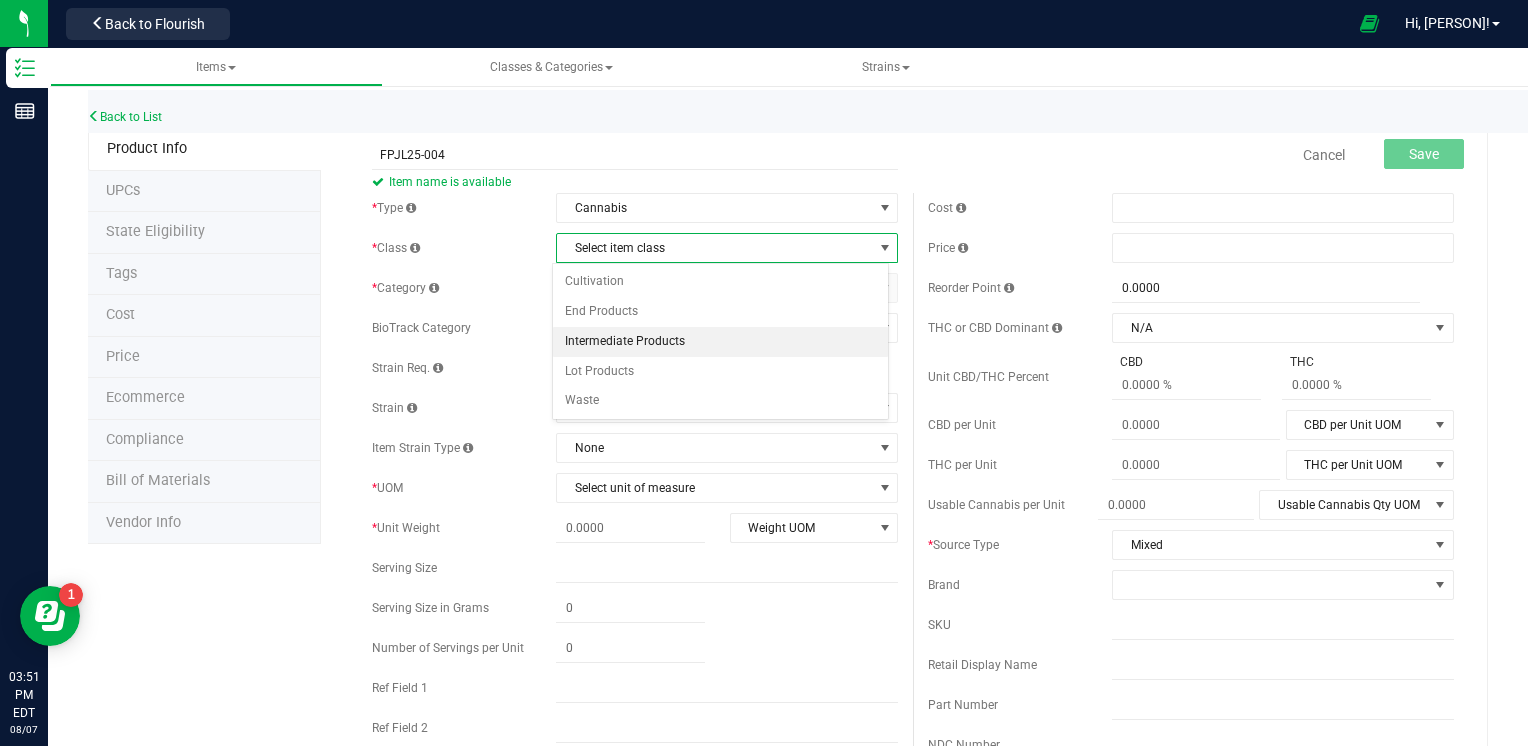 click on "Intermediate Products" at bounding box center [721, 342] 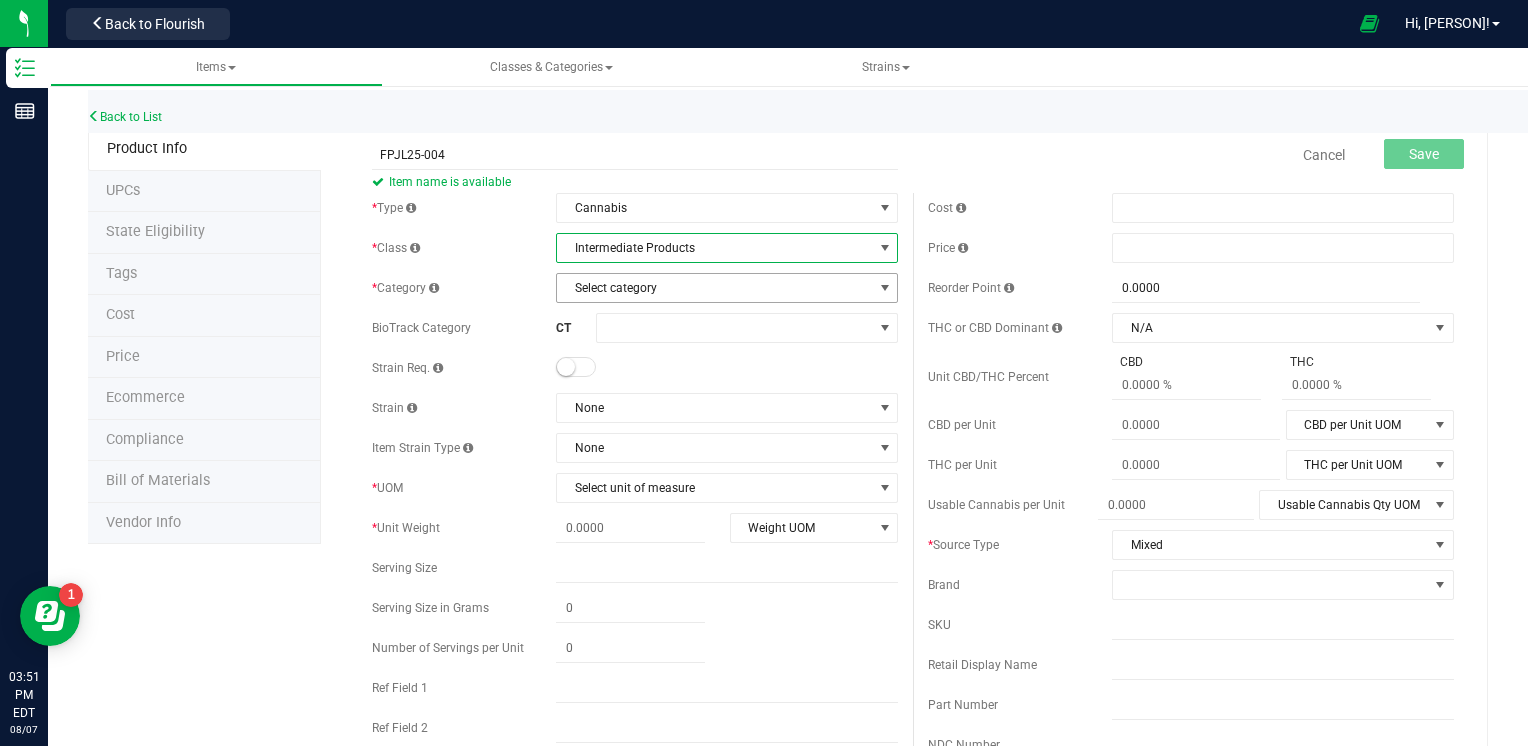 click on "Select category" at bounding box center [714, 288] 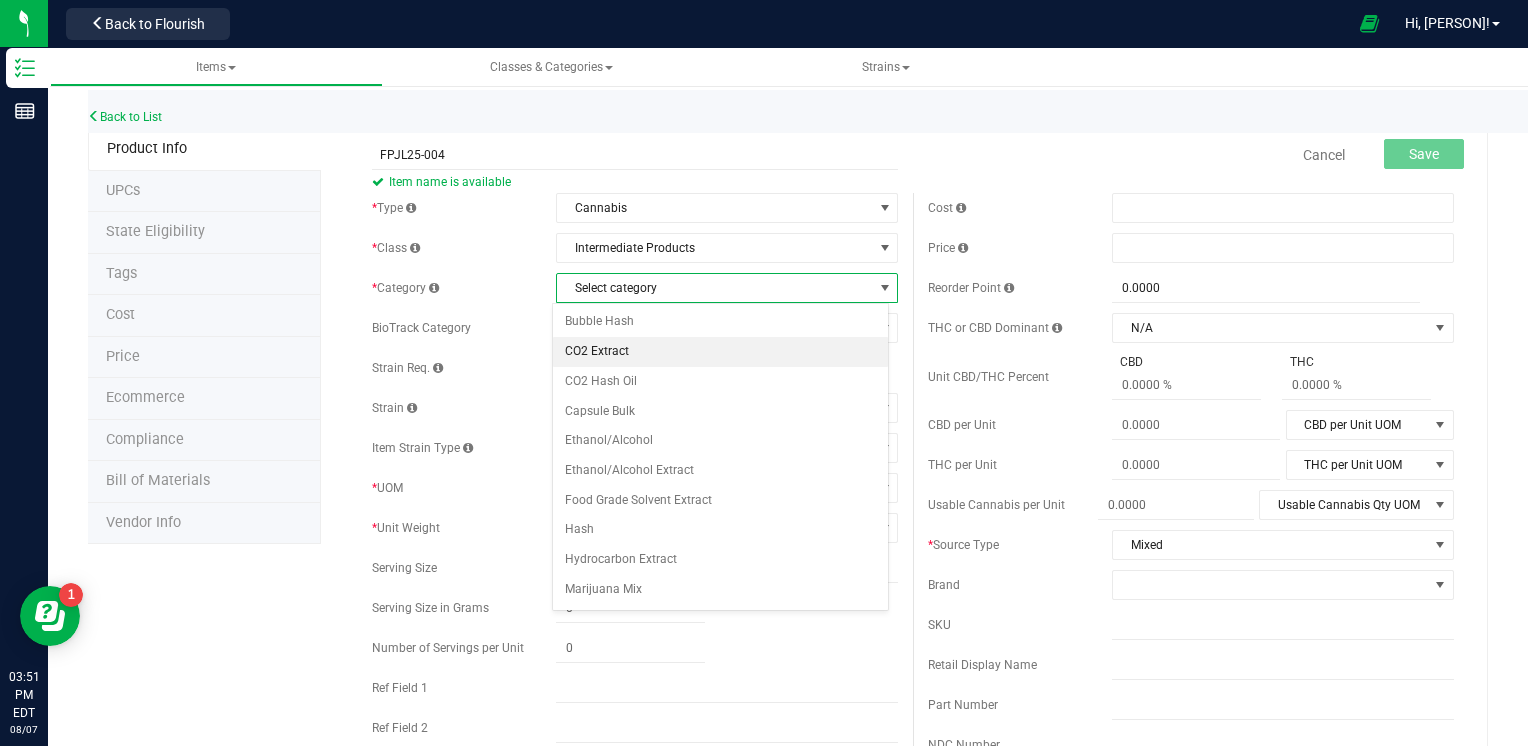 click on "CO2 Extract" at bounding box center [721, 352] 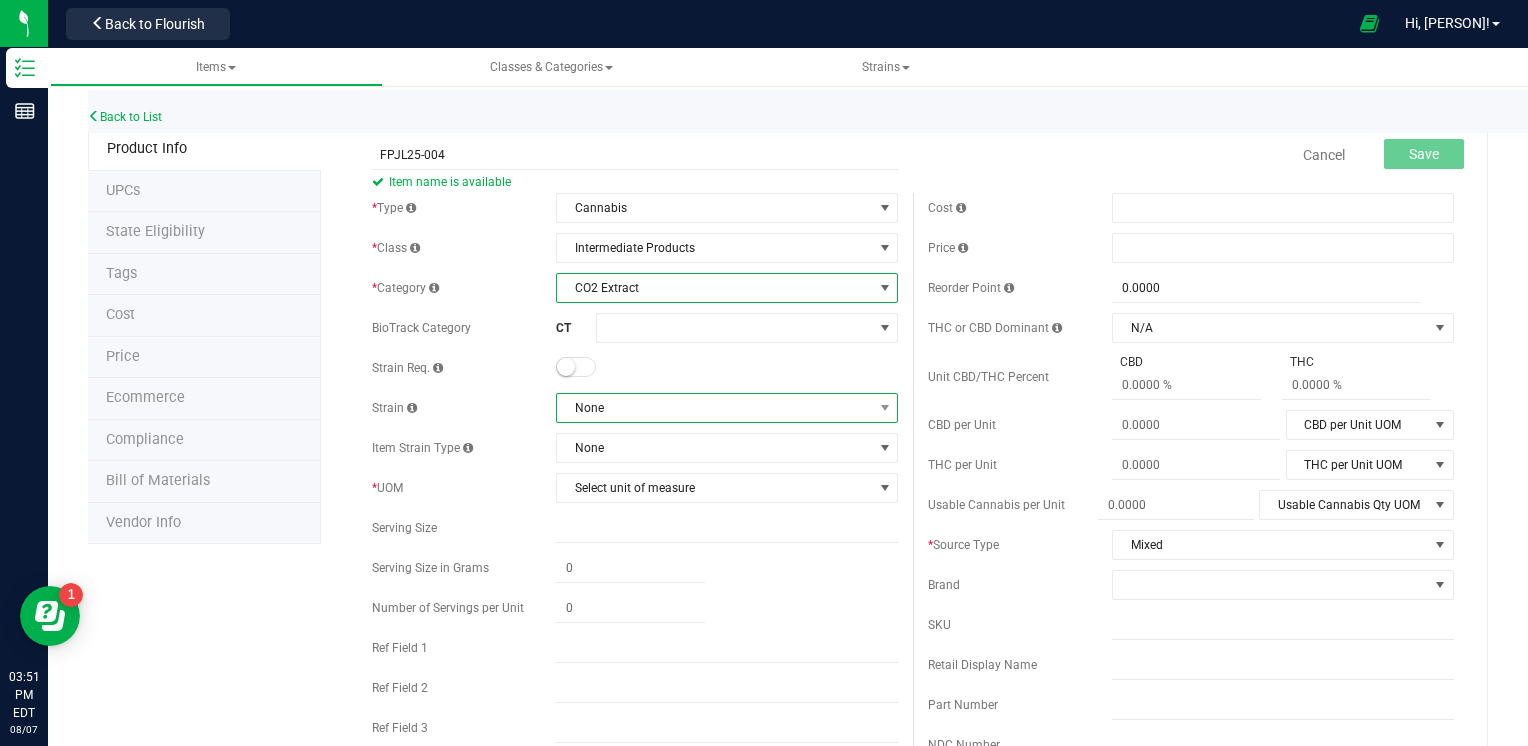 click on "None" at bounding box center [714, 408] 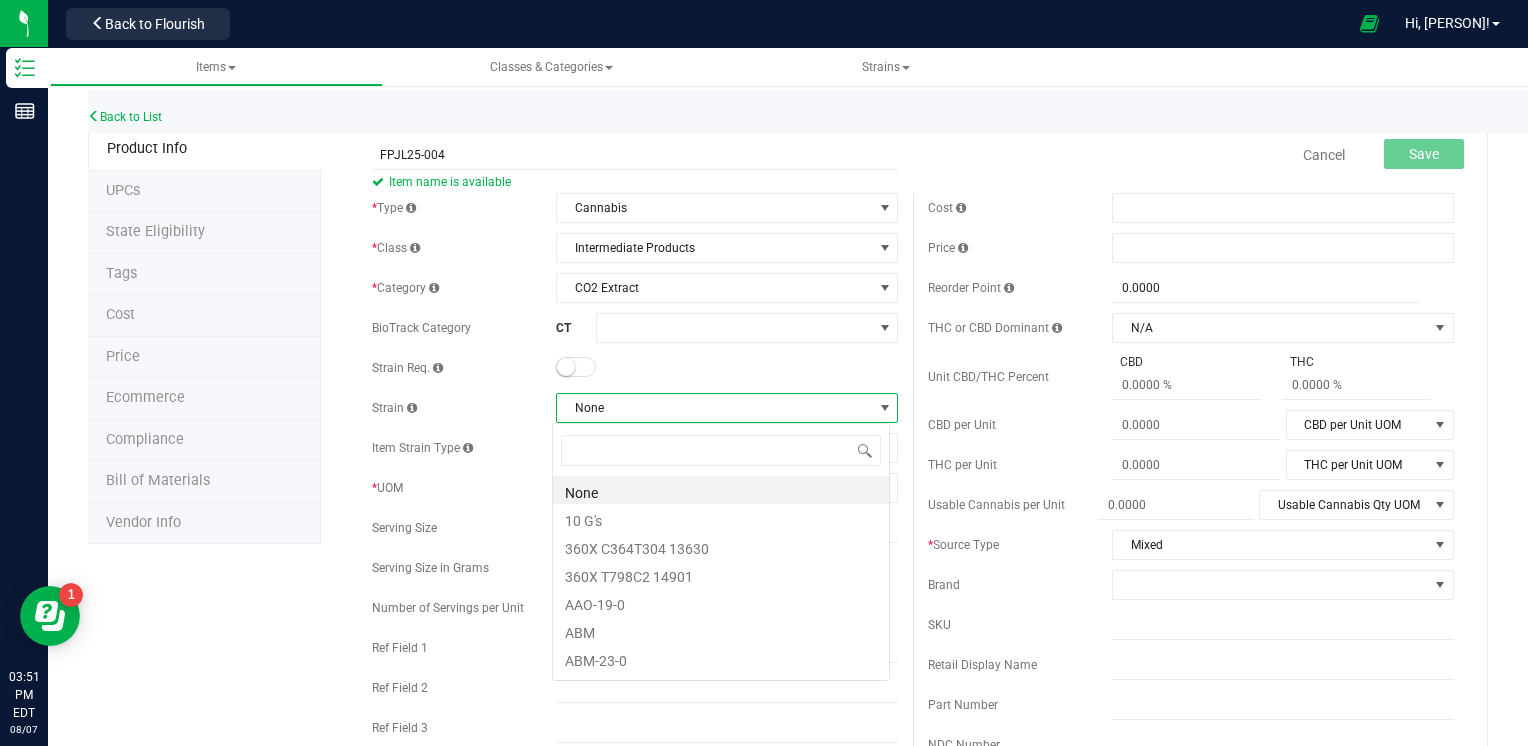 scroll, scrollTop: 99970, scrollLeft: 99662, axis: both 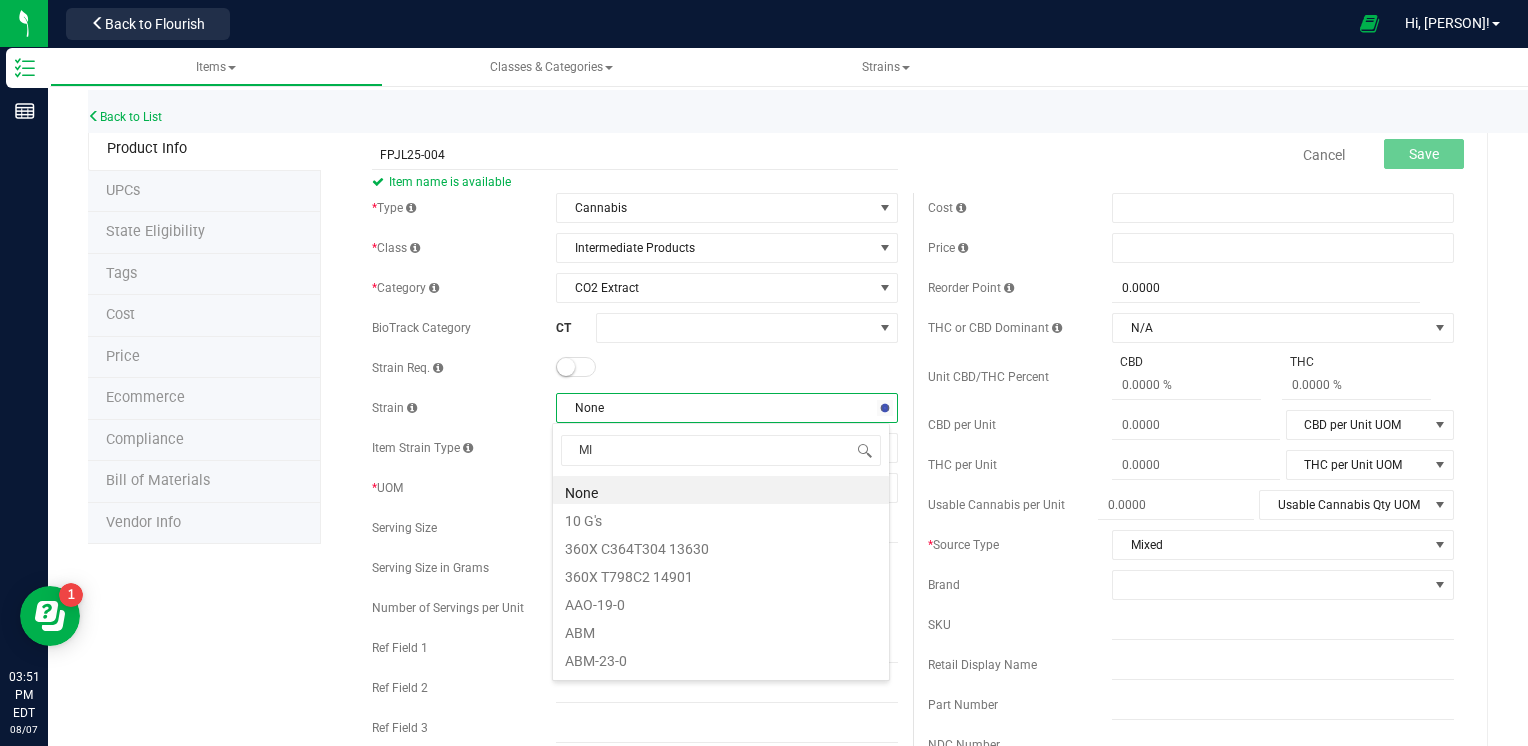 type on "MIX" 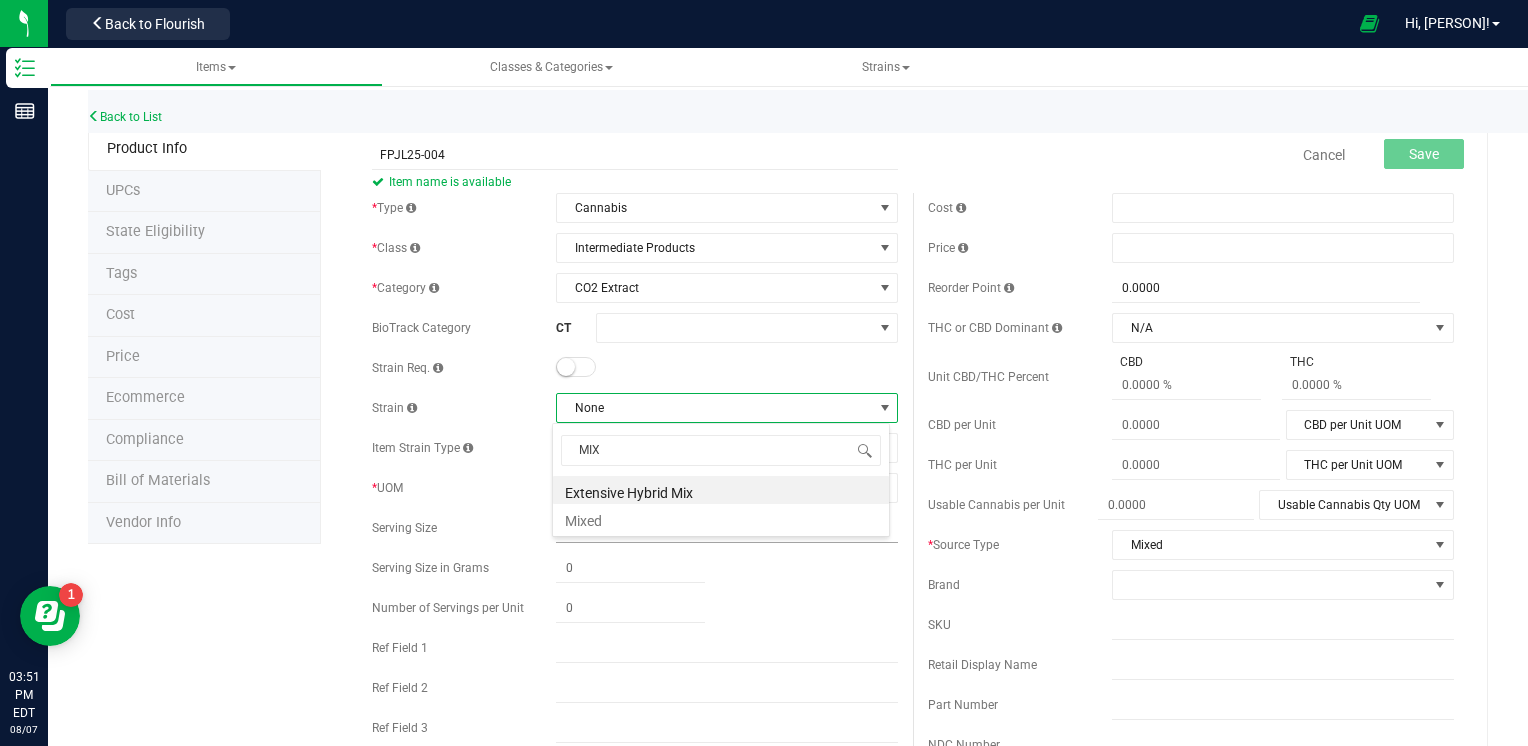 click on "Mixed" at bounding box center [721, 518] 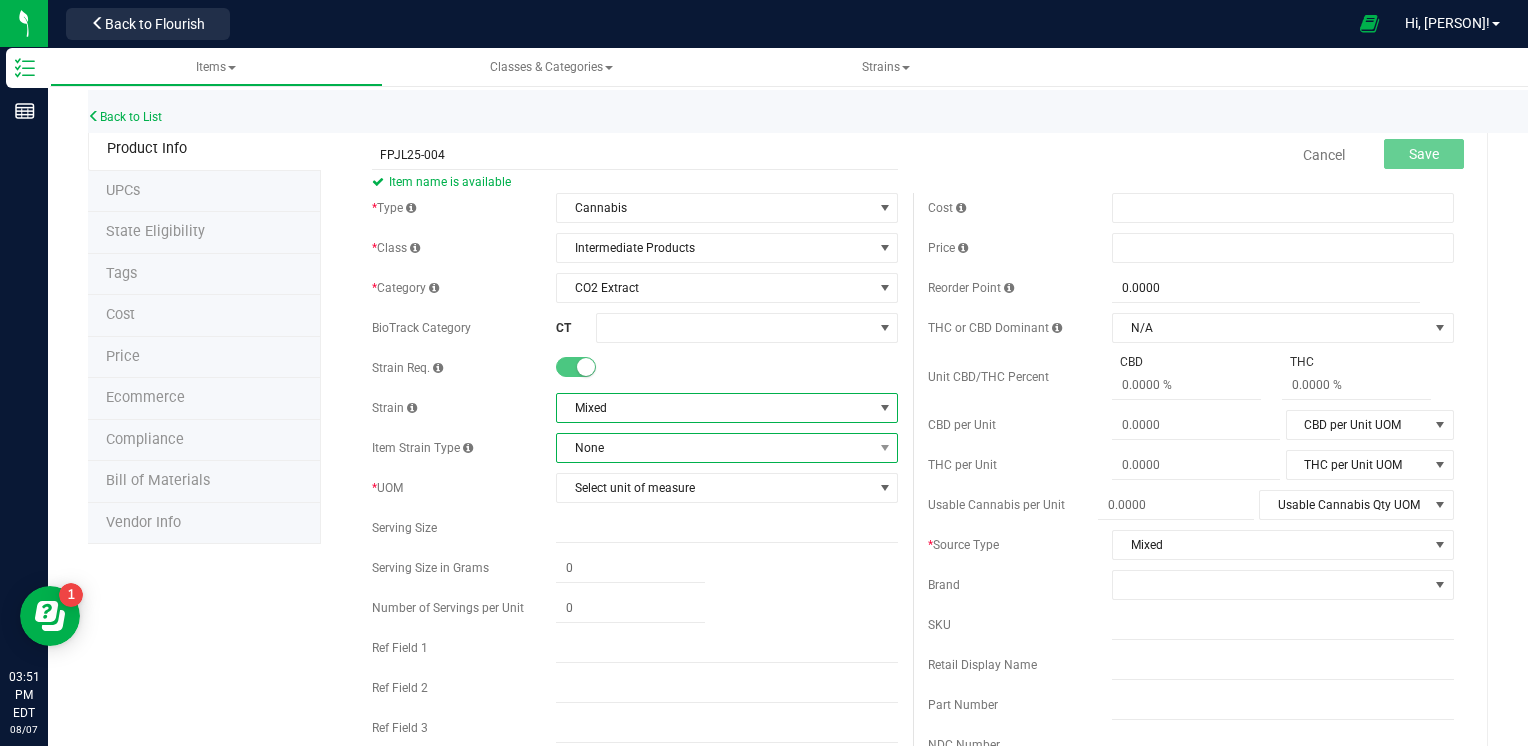 click on "None" at bounding box center [714, 448] 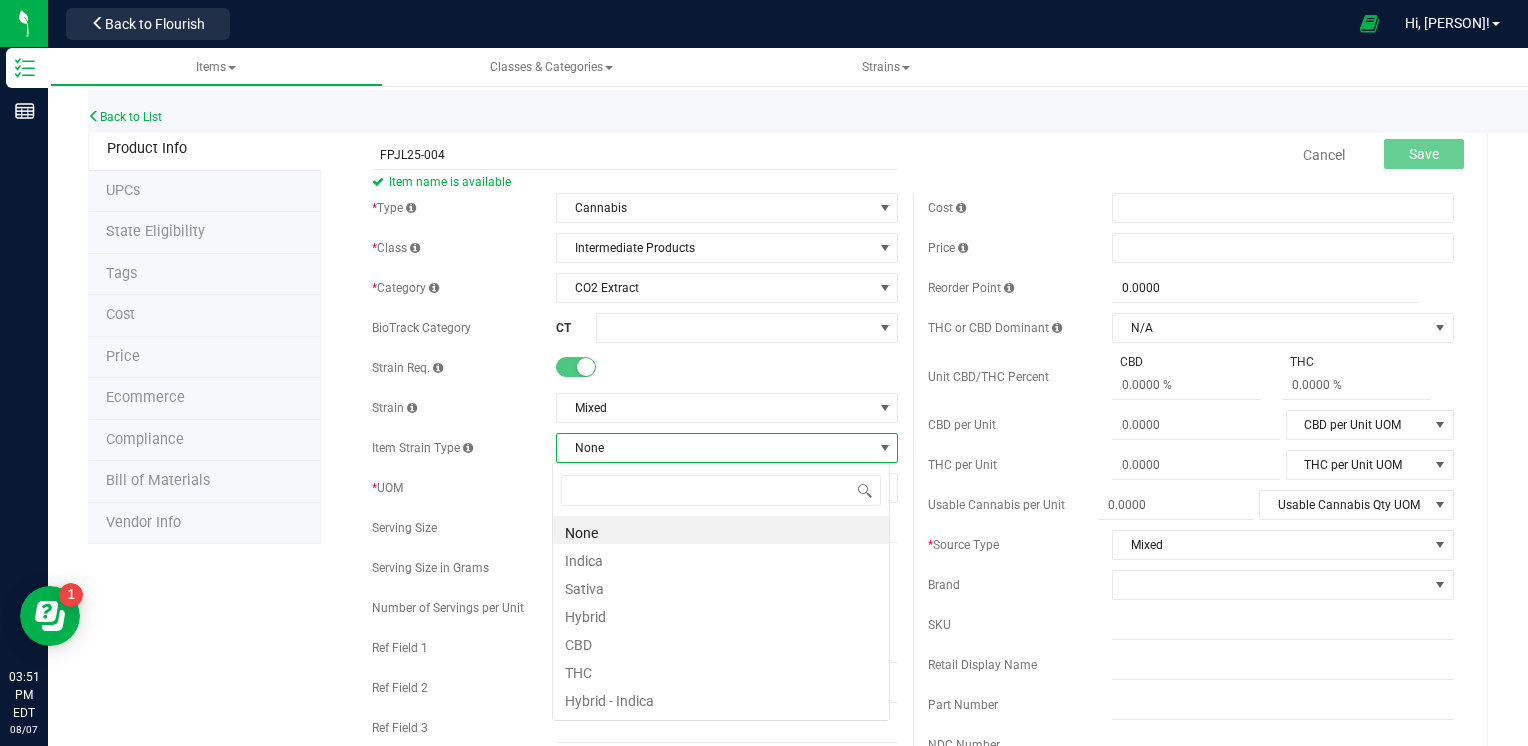 scroll, scrollTop: 99970, scrollLeft: 99662, axis: both 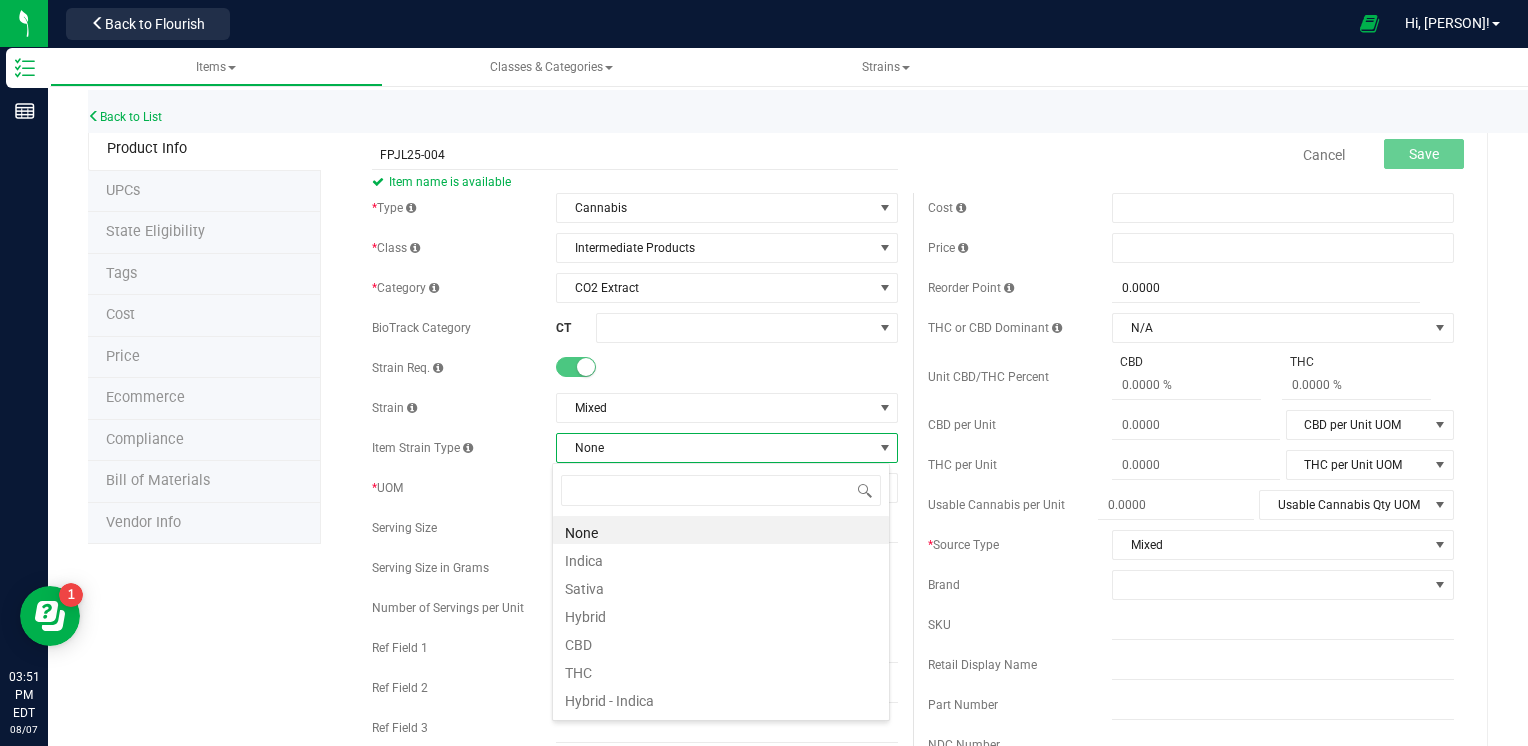 click on "*
UOM" at bounding box center (464, 488) 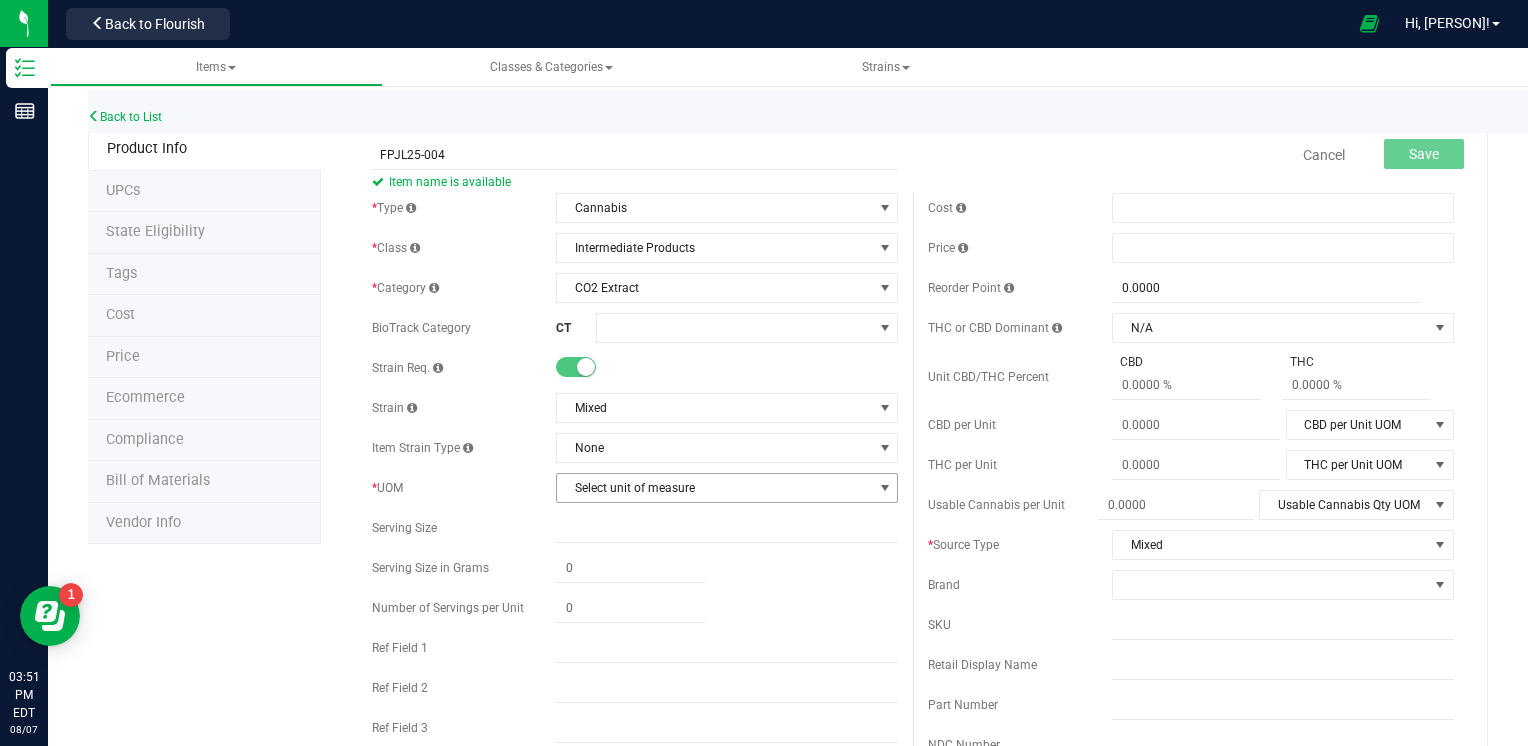 click on "Select unit of measure" at bounding box center [714, 488] 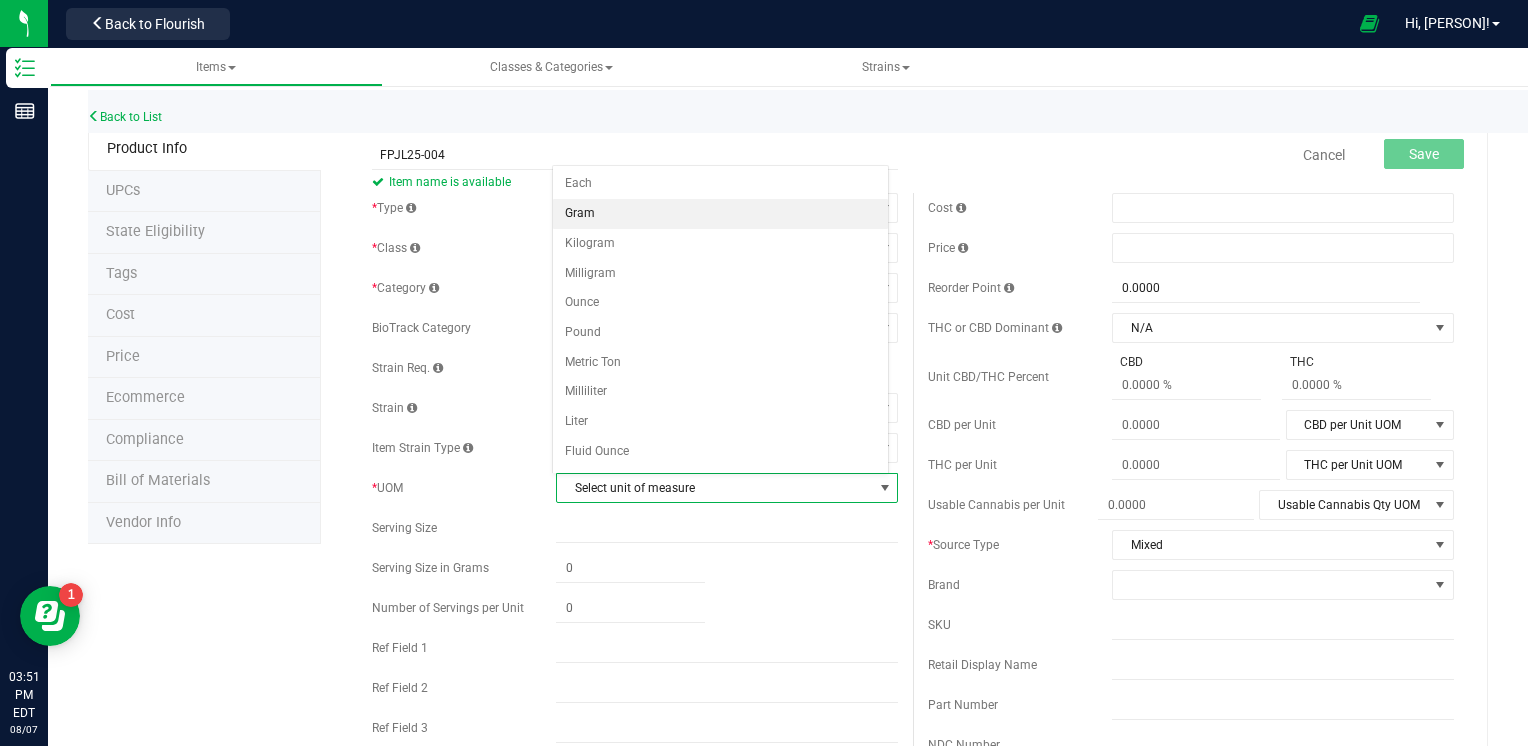 click on "Gram" at bounding box center (721, 214) 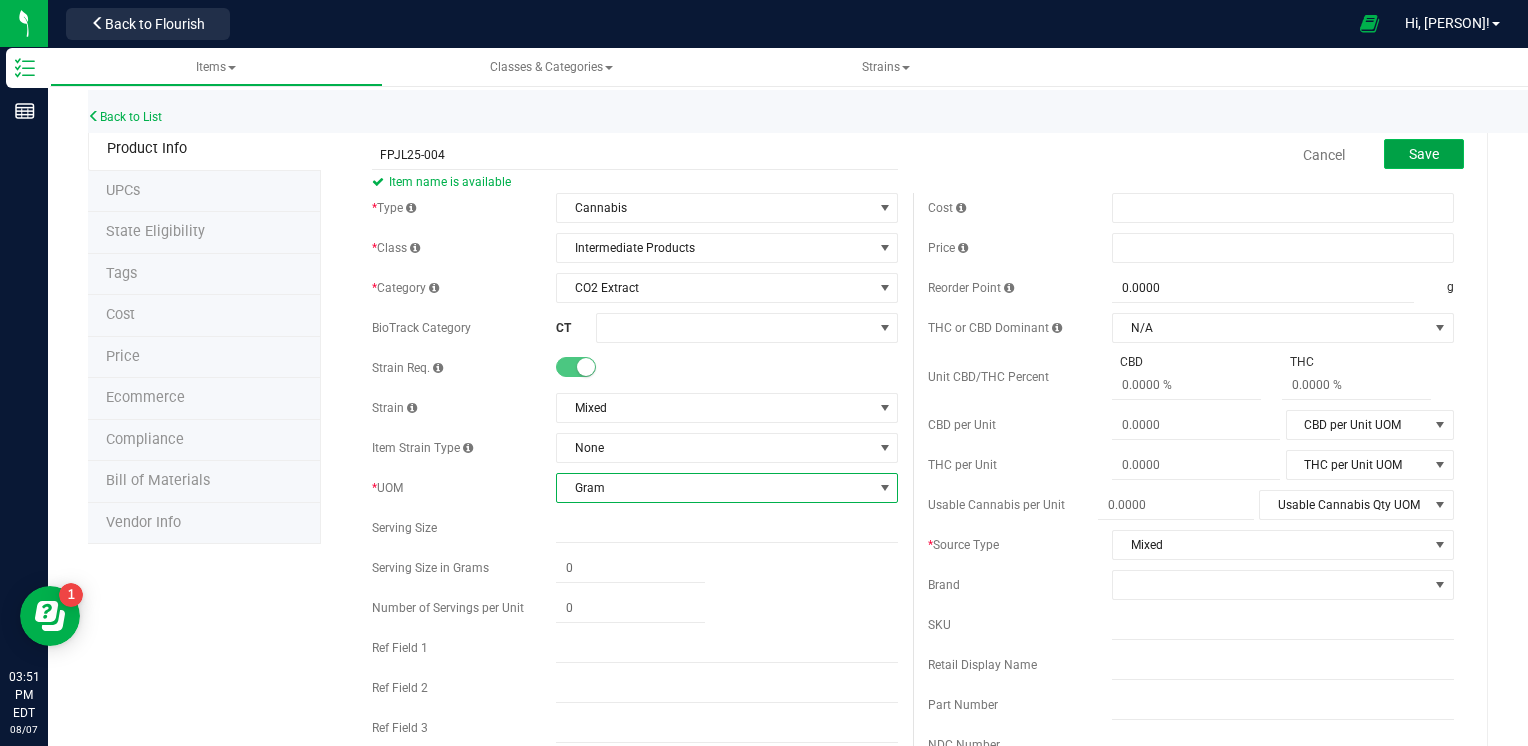click on "Save" at bounding box center (1424, 154) 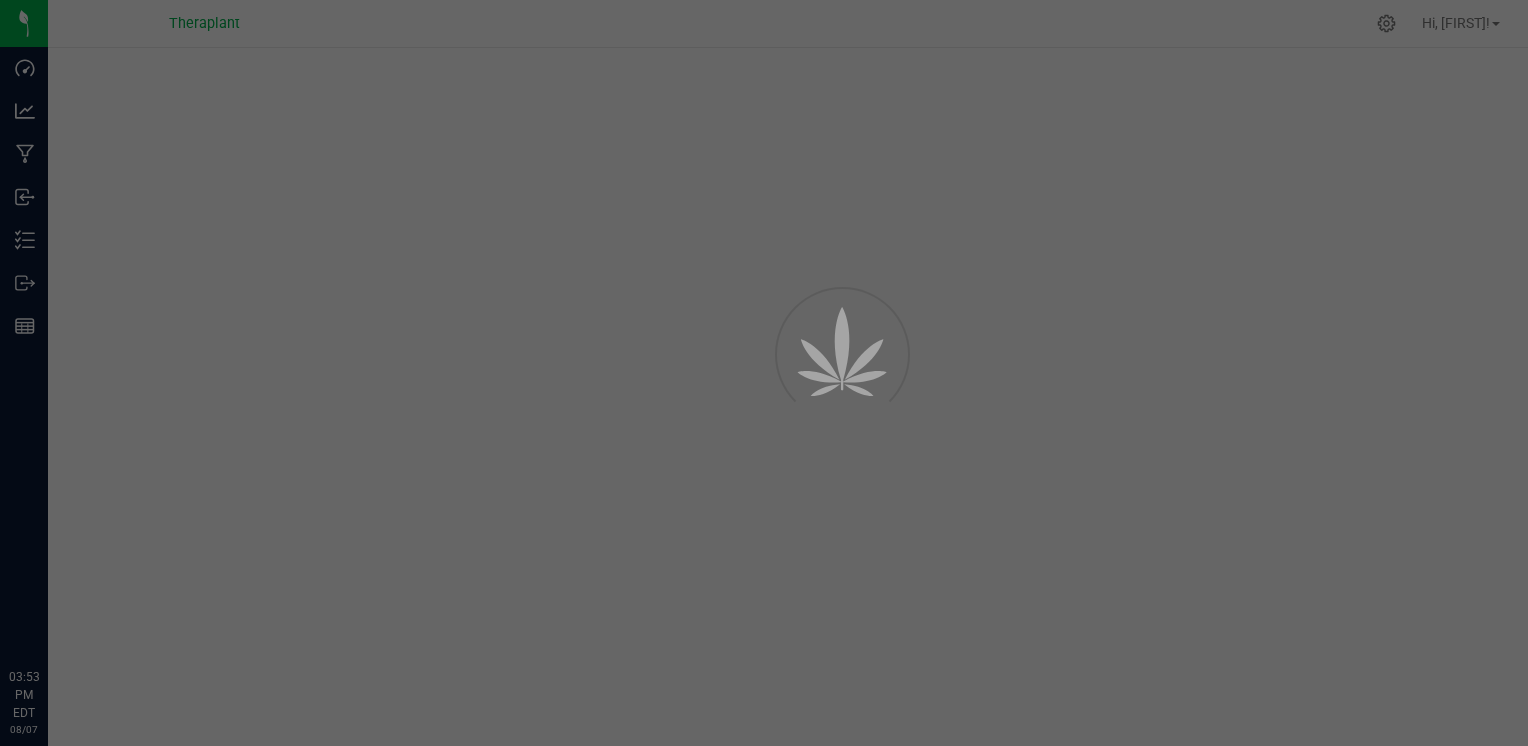 scroll, scrollTop: 0, scrollLeft: 0, axis: both 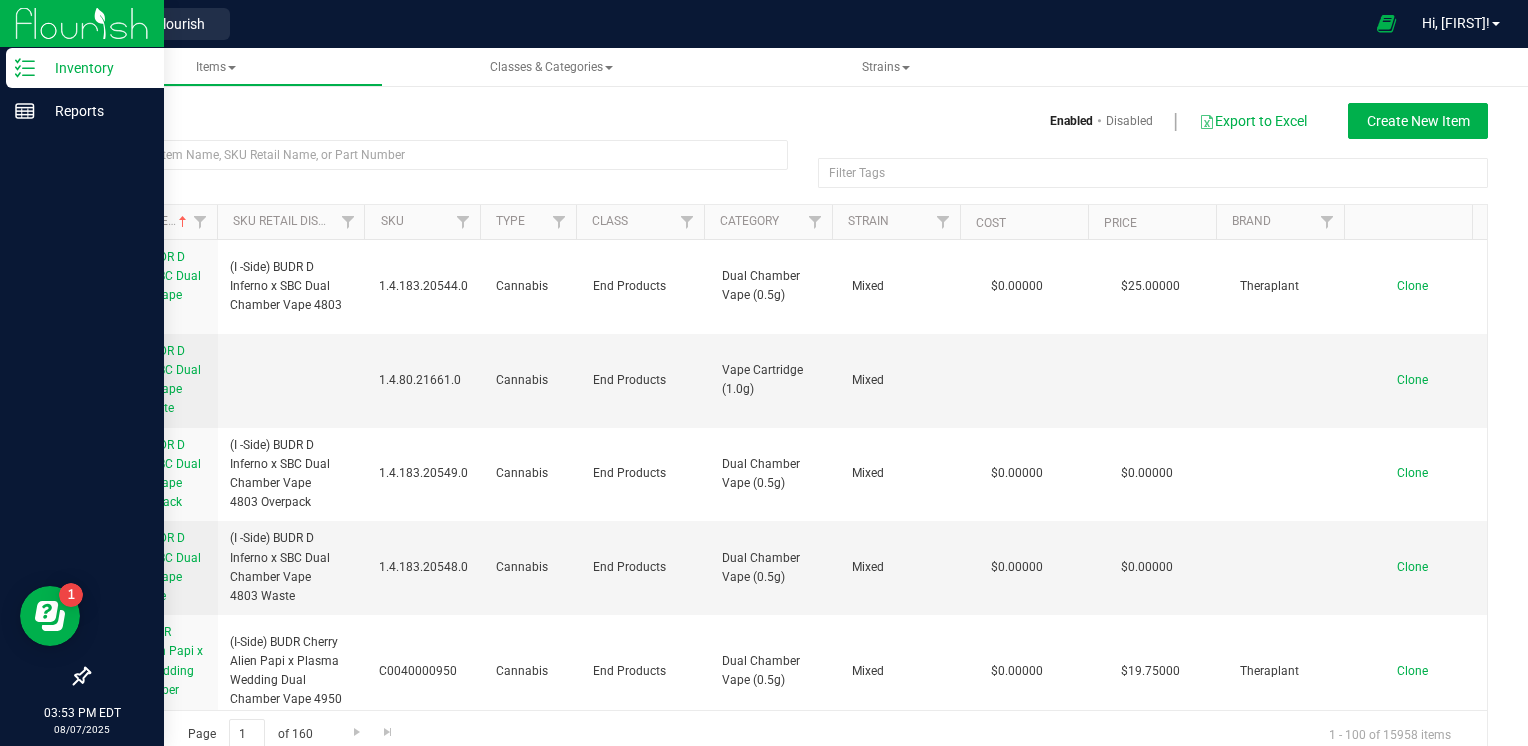 click at bounding box center [82, 23] 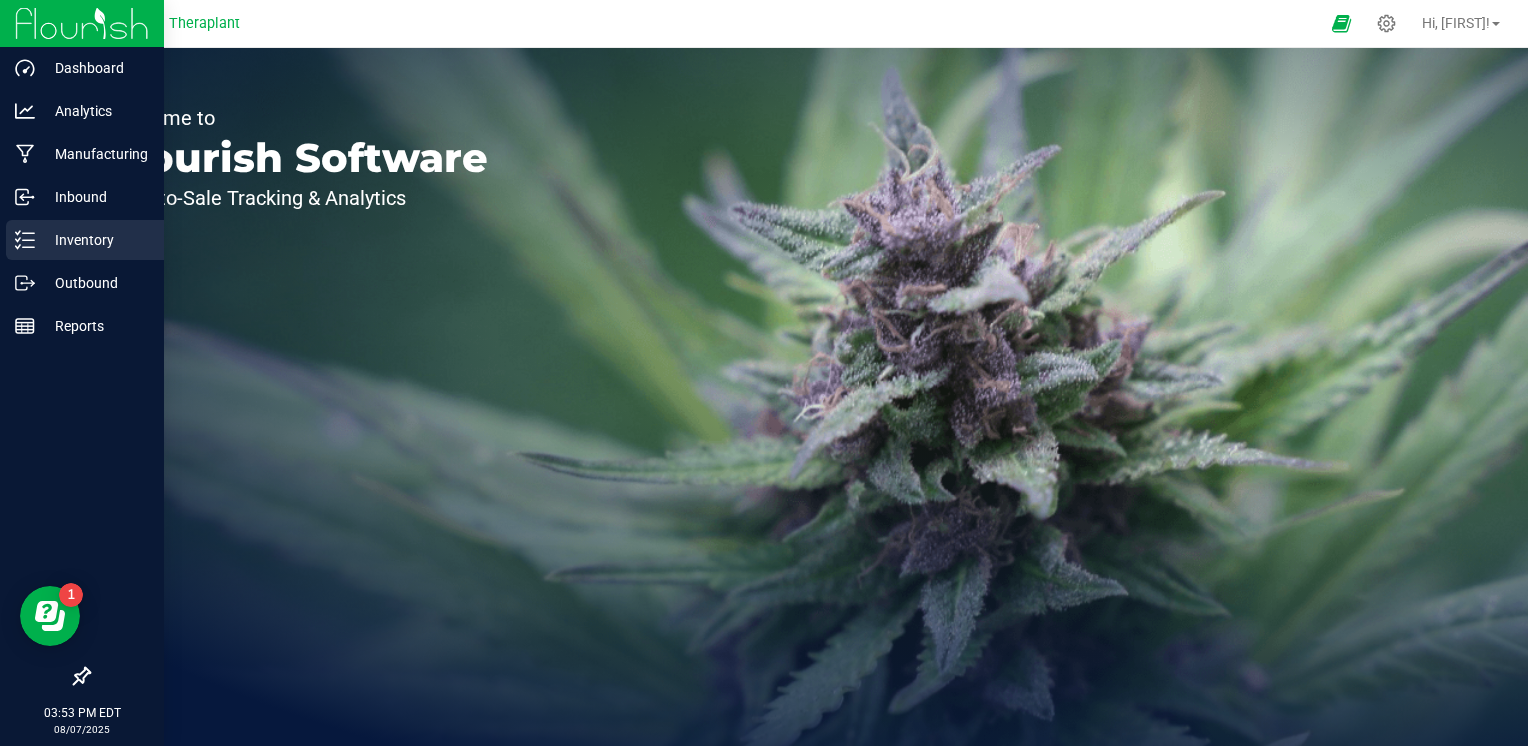 click on "Inventory" at bounding box center [85, 240] 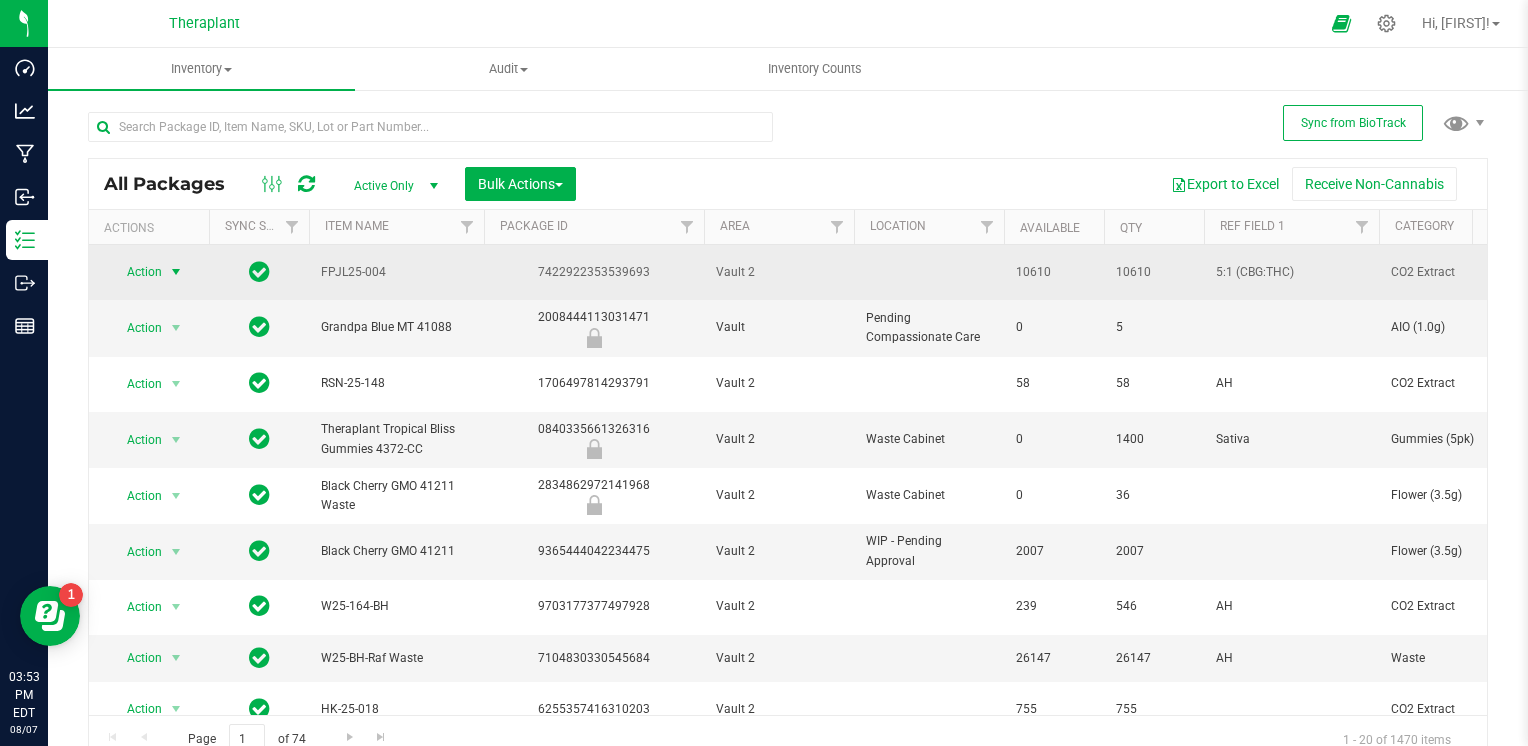 click on "Action" at bounding box center [136, 272] 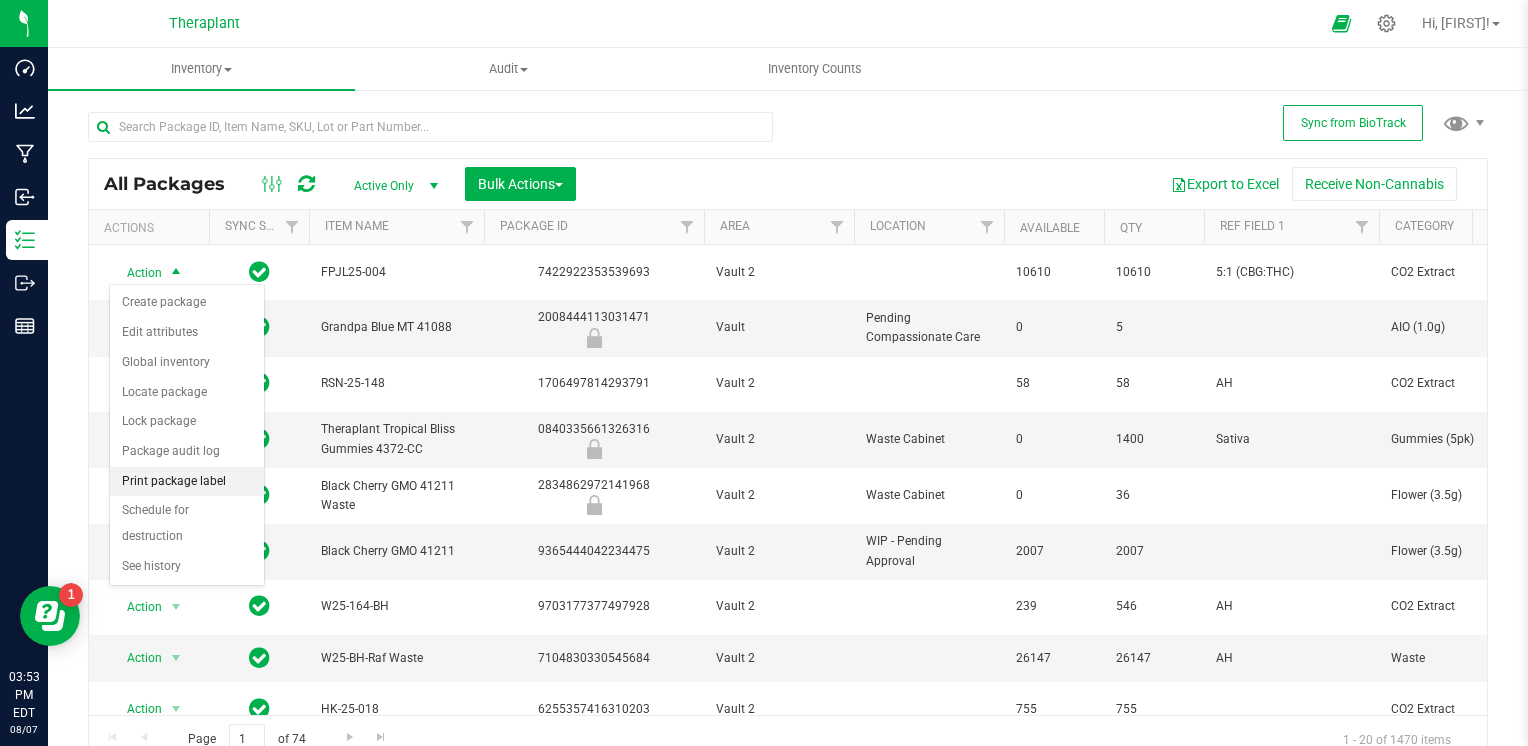 click on "Print package label" at bounding box center [187, 482] 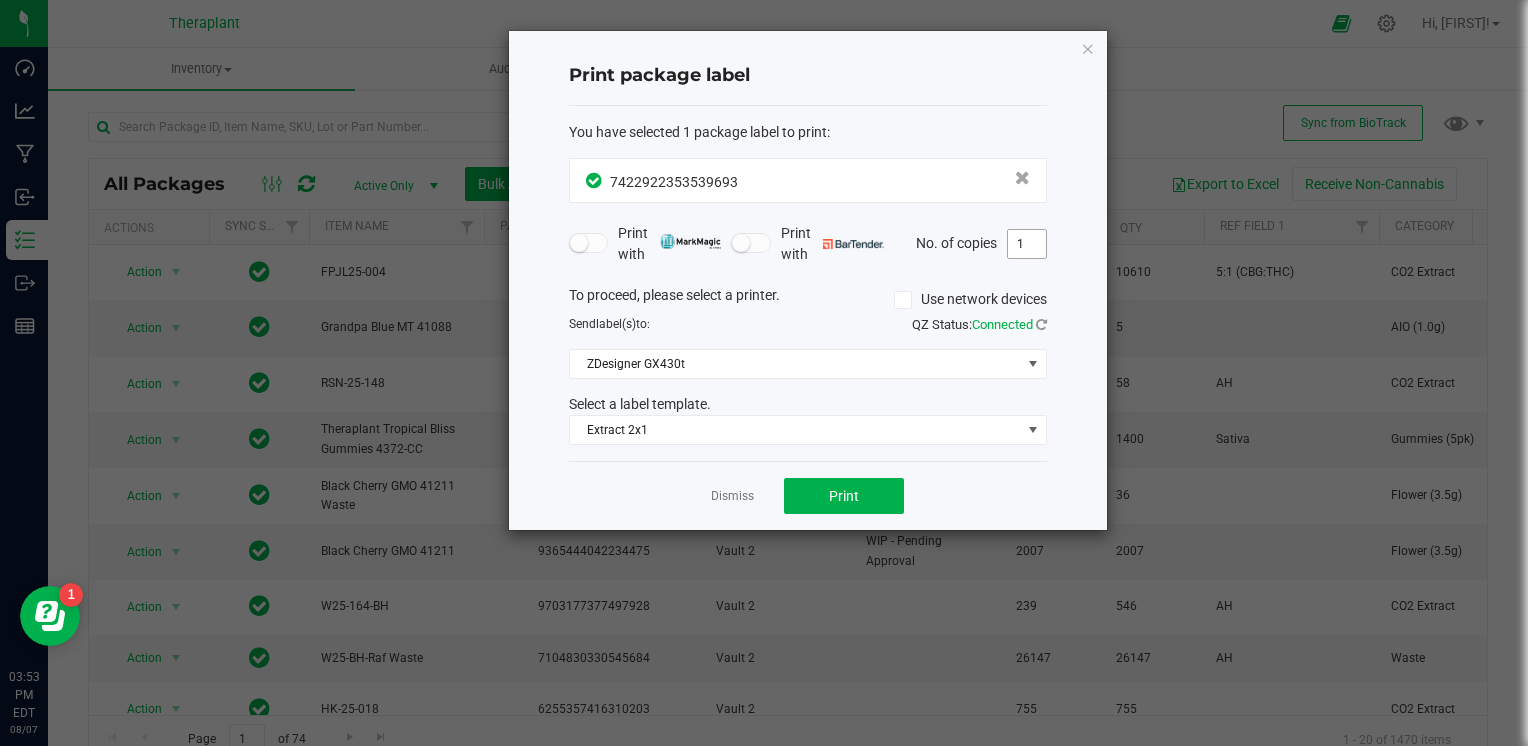 click on "1" at bounding box center [1027, 244] 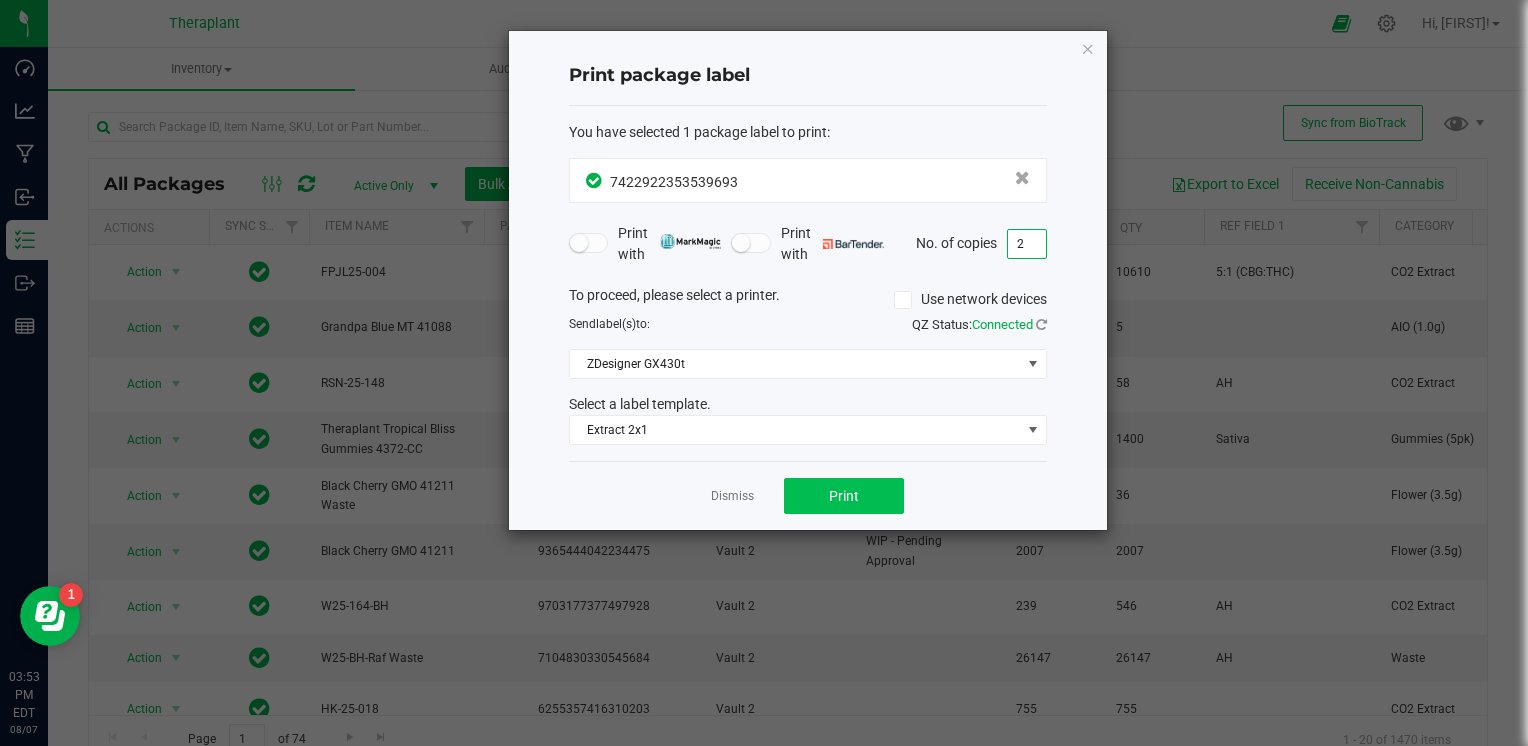 type on "2" 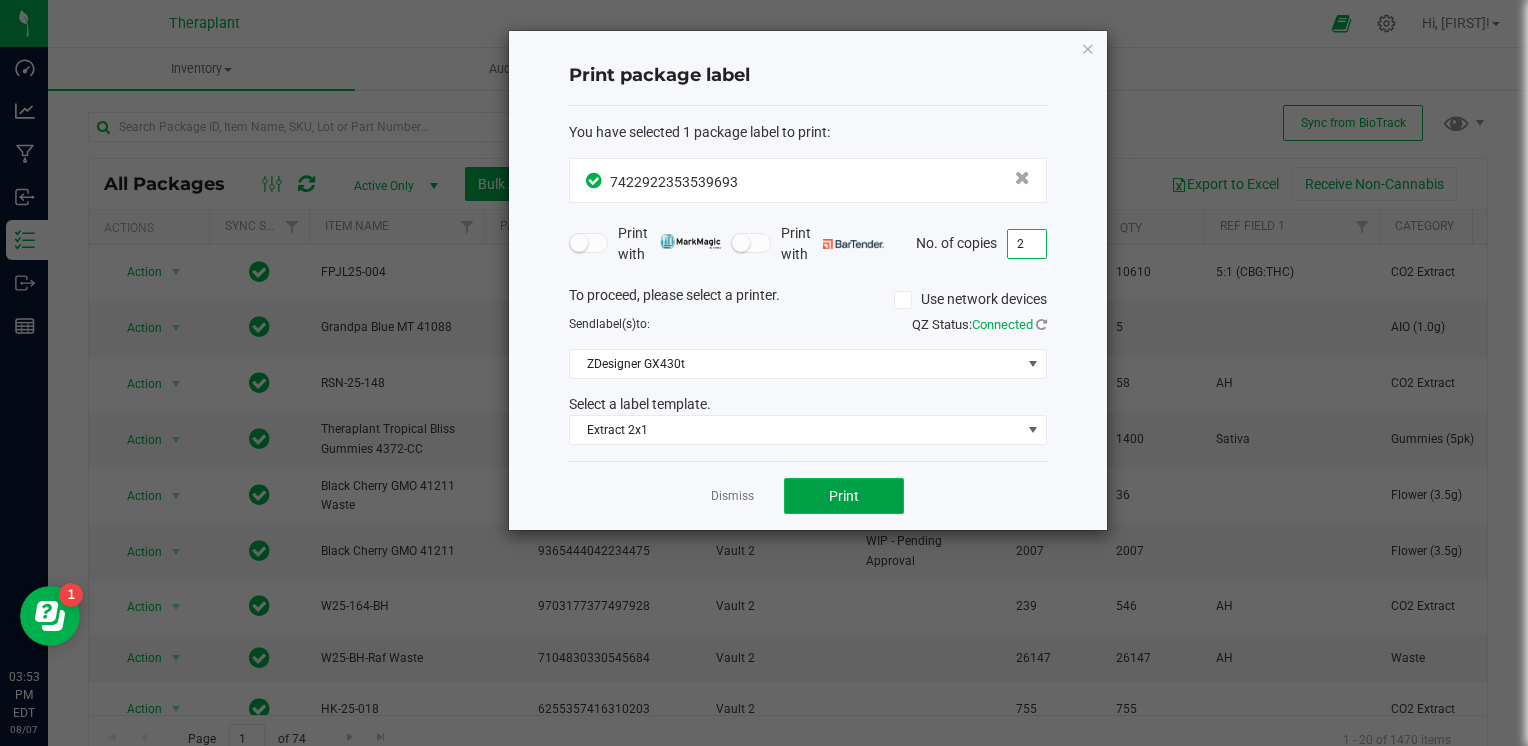 click on "Print" 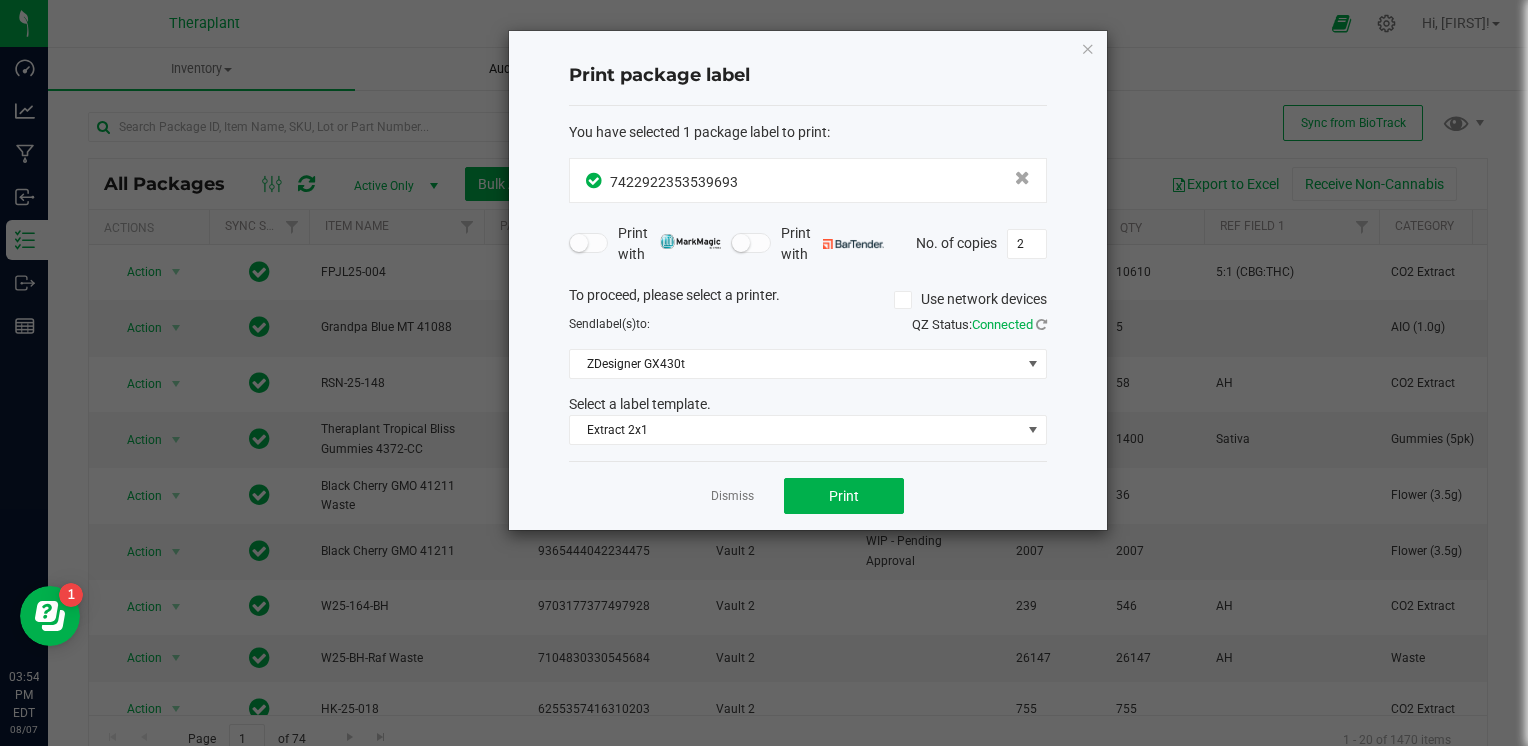 click 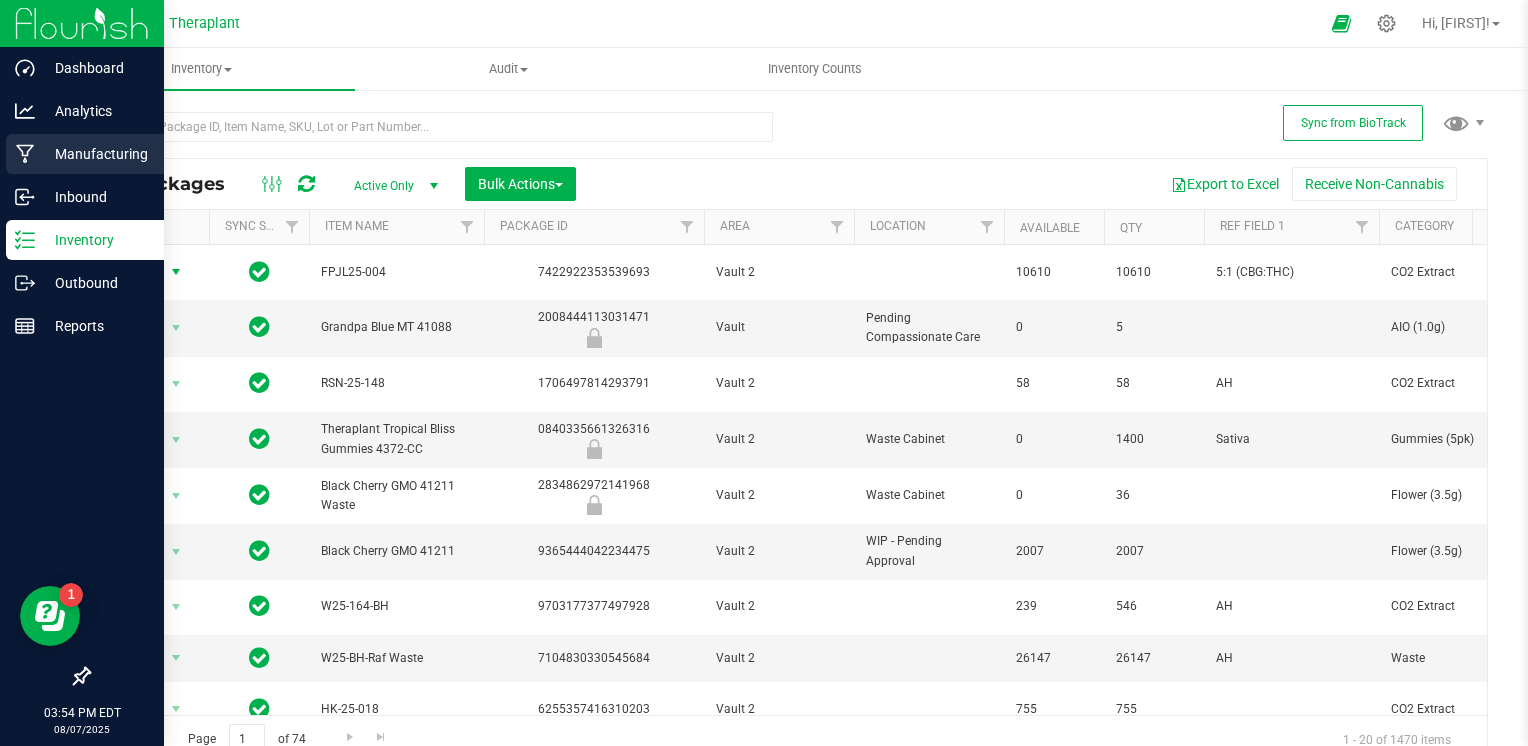 click on "Manufacturing" at bounding box center [95, 154] 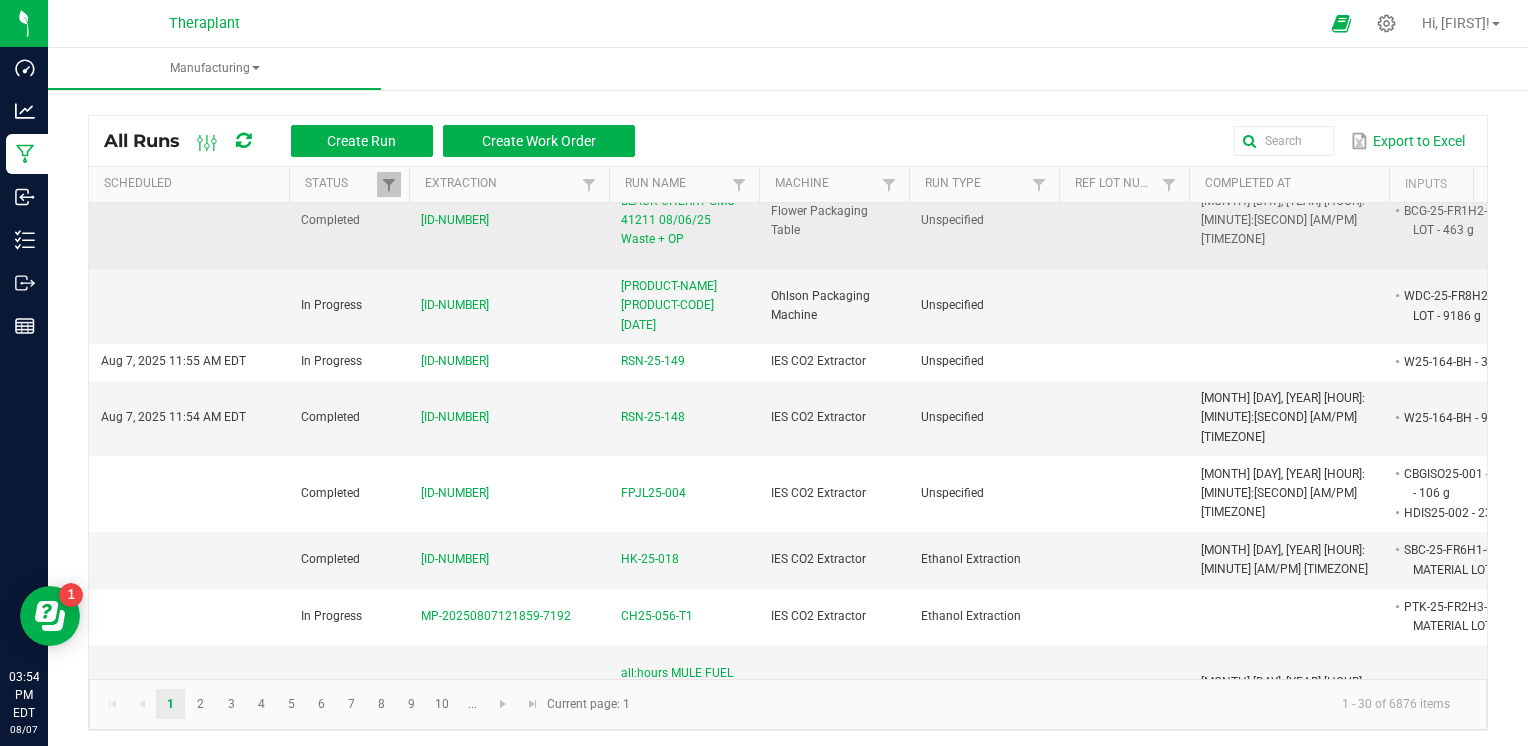 scroll, scrollTop: 300, scrollLeft: 0, axis: vertical 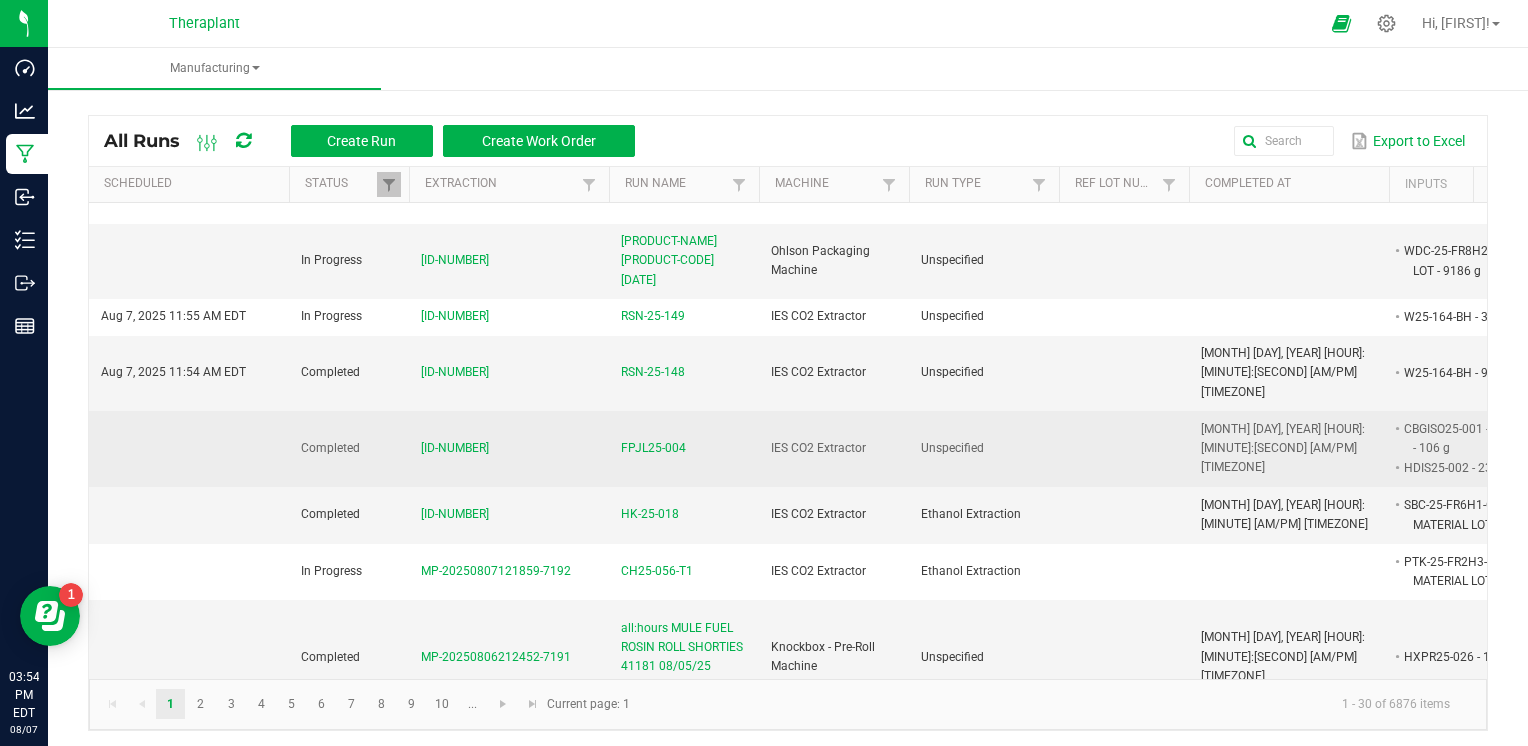 click on "FPJL25-004" at bounding box center (653, 448) 